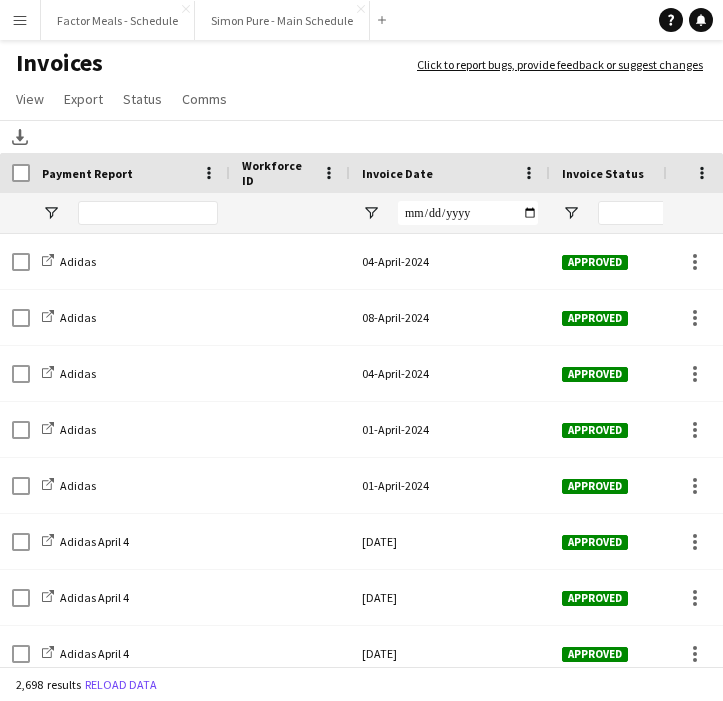 scroll, scrollTop: 0, scrollLeft: 0, axis: both 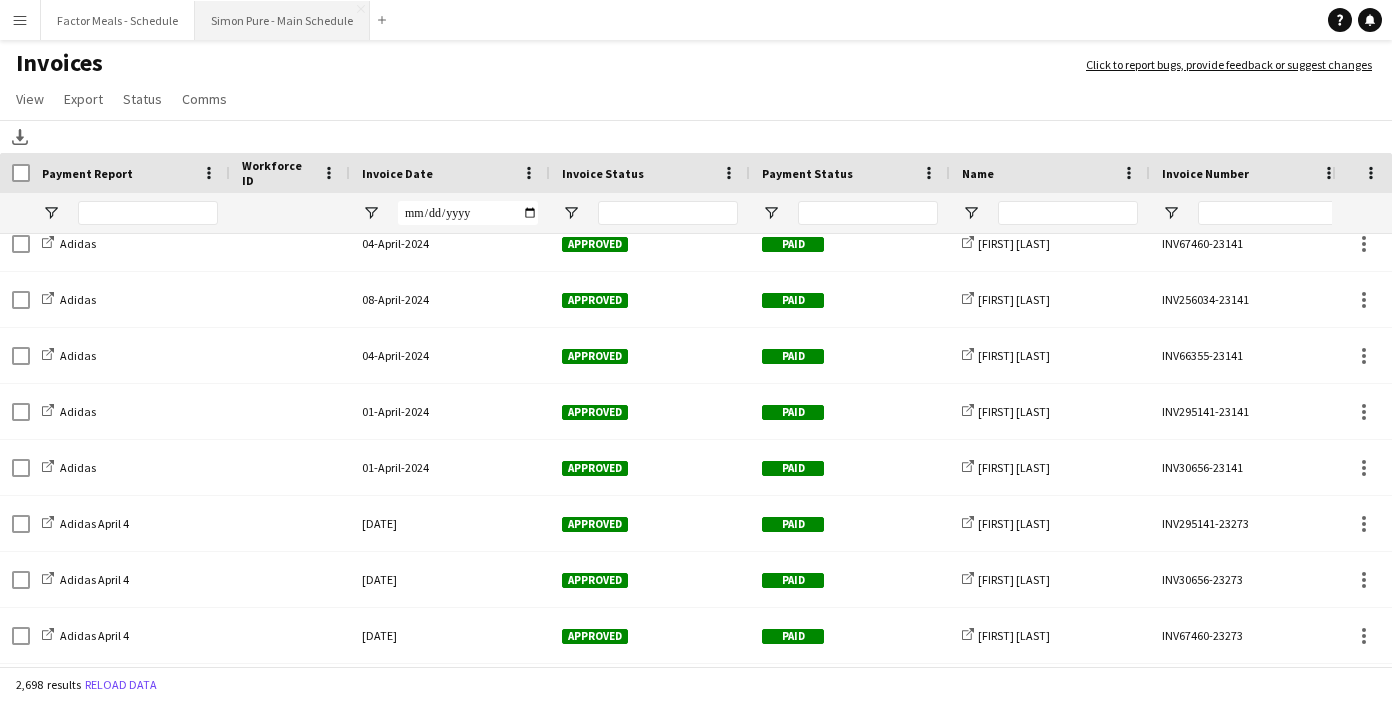 click on "Simon Pure - Main Schedule
Close" at bounding box center [282, 20] 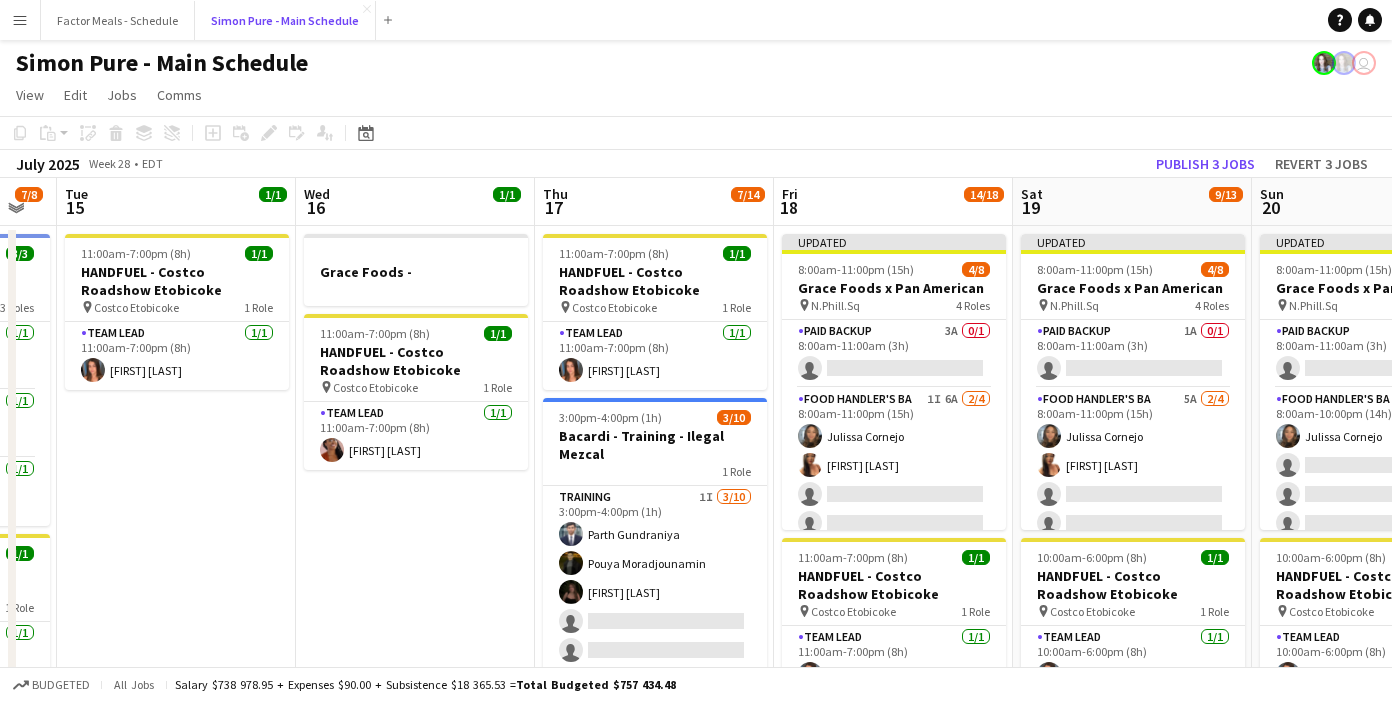 scroll, scrollTop: 0, scrollLeft: 655, axis: horizontal 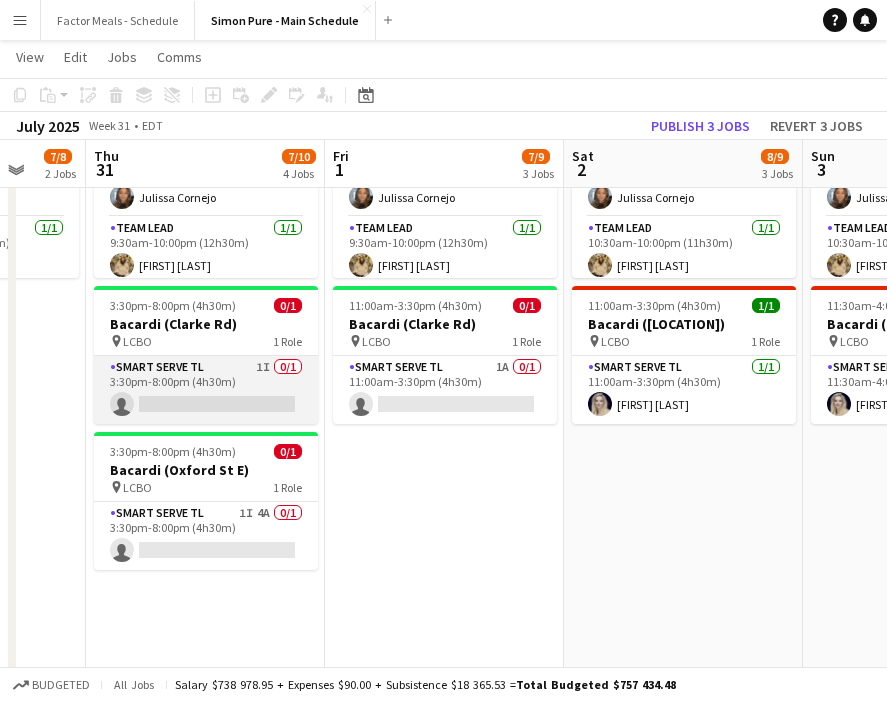 click on "Smart Serve TL   1I   0/1   3:30pm-8:00pm (4h30m)
single-neutral-actions" at bounding box center [206, 390] 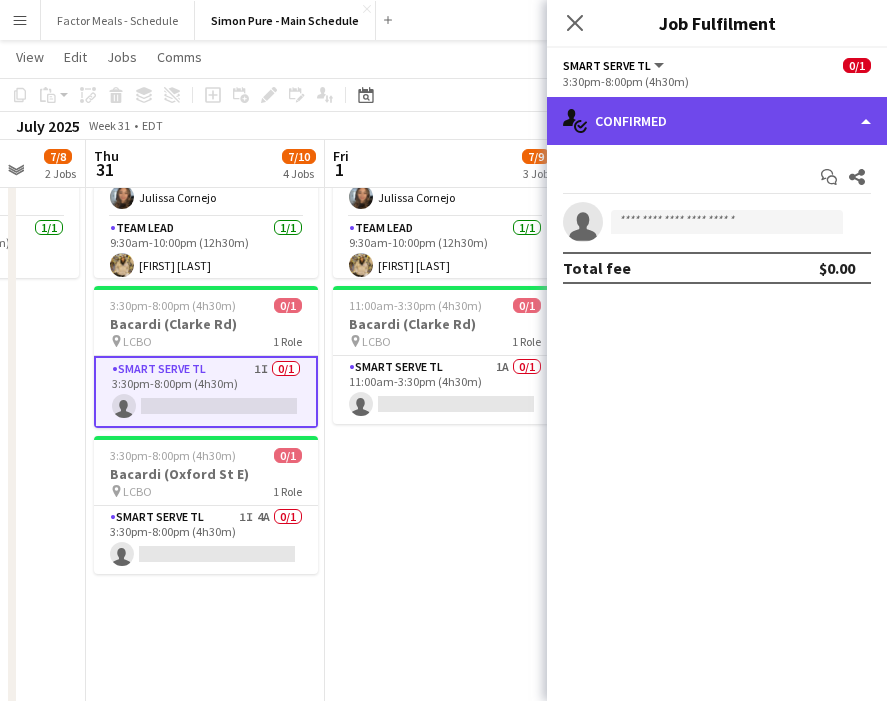 click on "single-neutral-actions-check-2
Confirmed" 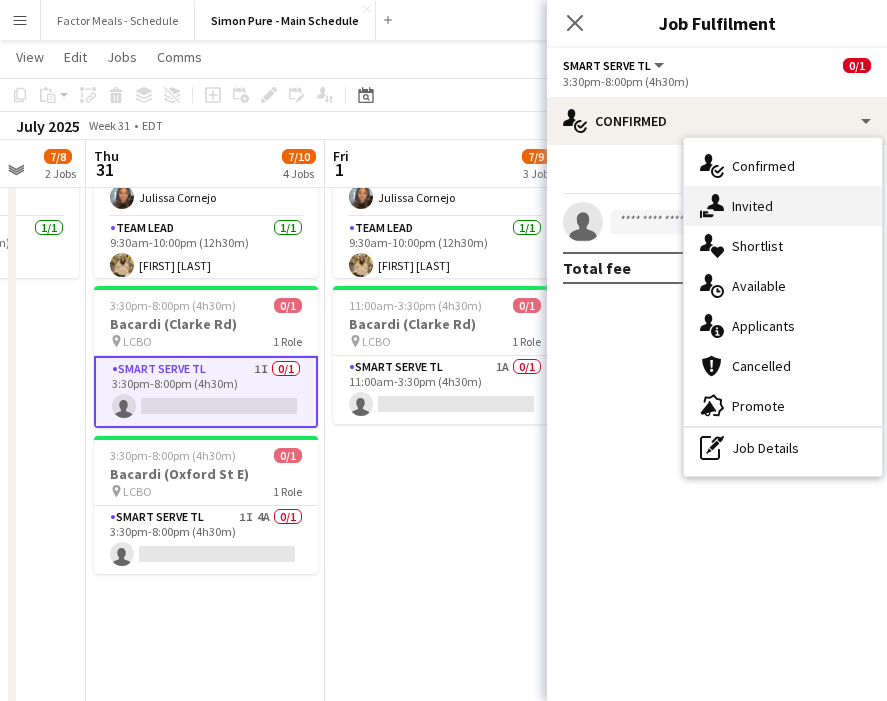 click on "single-neutral-actions-share-1
Invited" at bounding box center [783, 206] 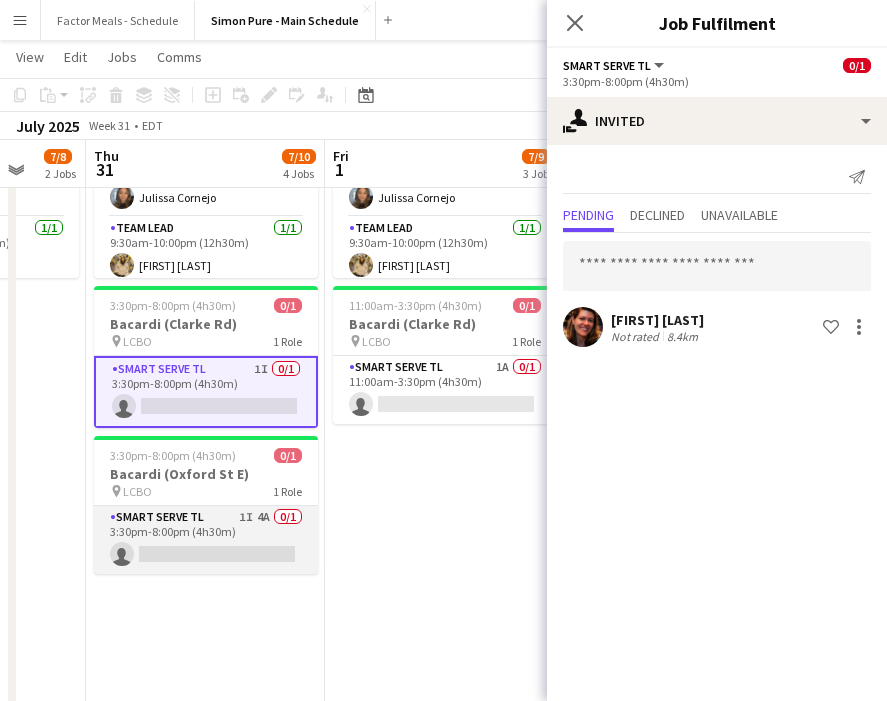 click on "Smart Serve TL   1I   4A   0/1   3:30pm-8:00pm (4h30m)
single-neutral-actions" at bounding box center [206, 540] 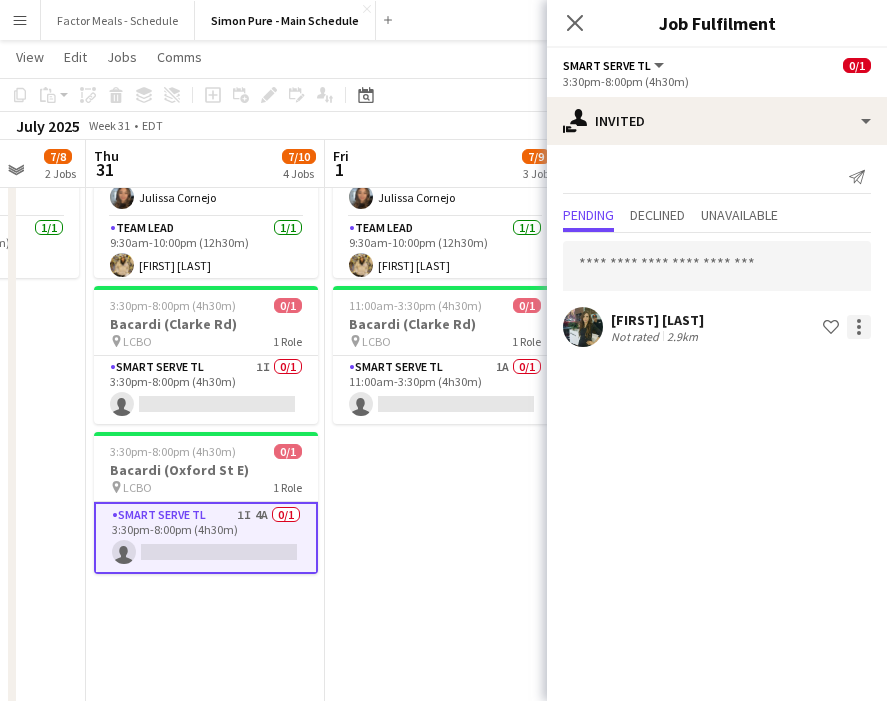 click 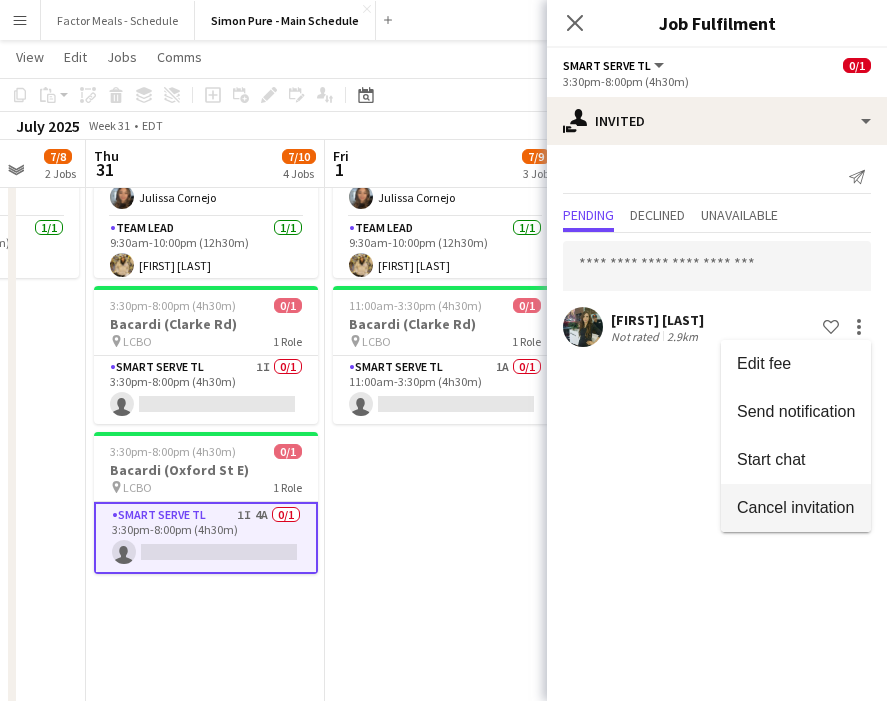 click on "Cancel invitation" at bounding box center (795, 507) 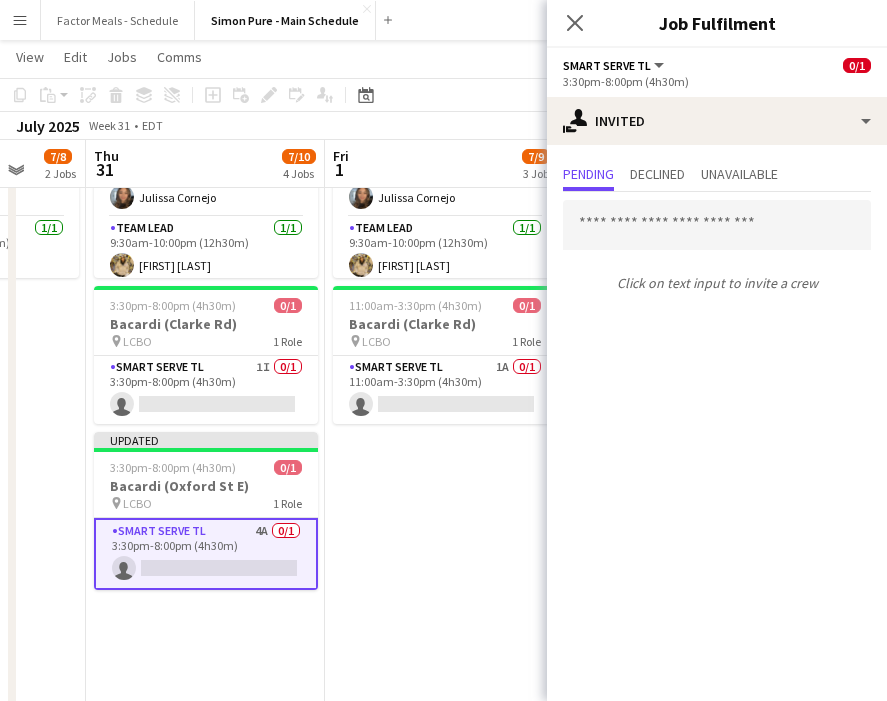 click on "Smart Serve TL   4A   0/1   3:30pm-8:00pm (4h30m)
single-neutral-actions" at bounding box center (206, 554) 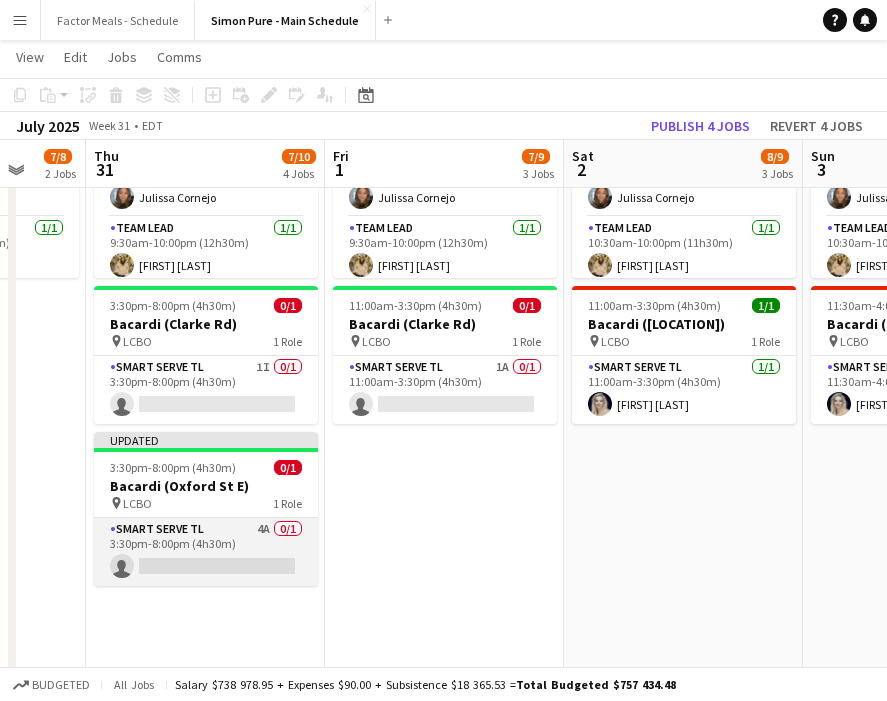 click on "Smart Serve TL   4A   0/1   3:30pm-8:00pm (4h30m)
single-neutral-actions" at bounding box center (206, 552) 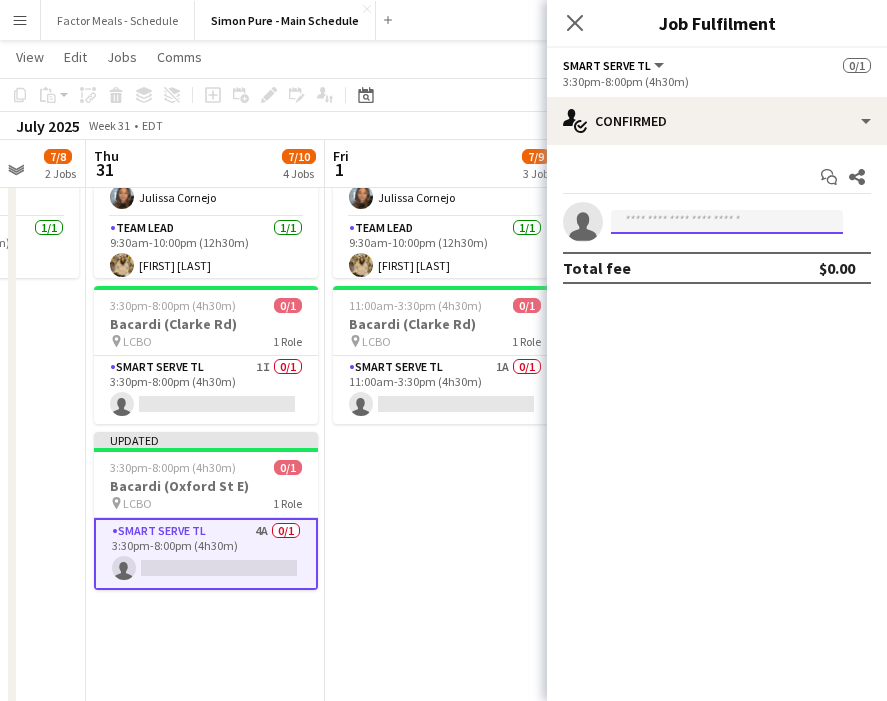 click at bounding box center [727, 222] 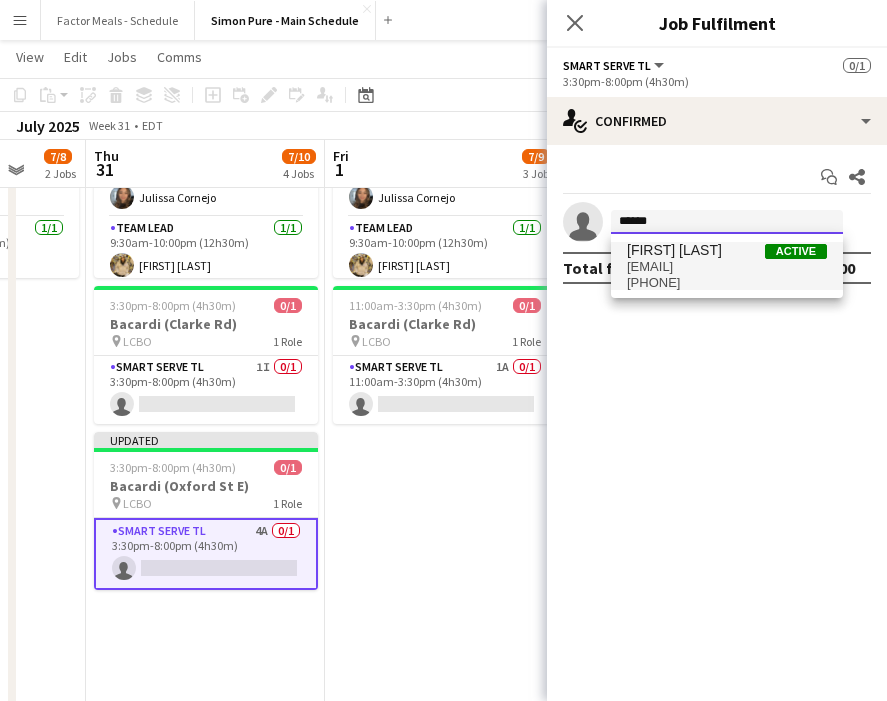 type on "******" 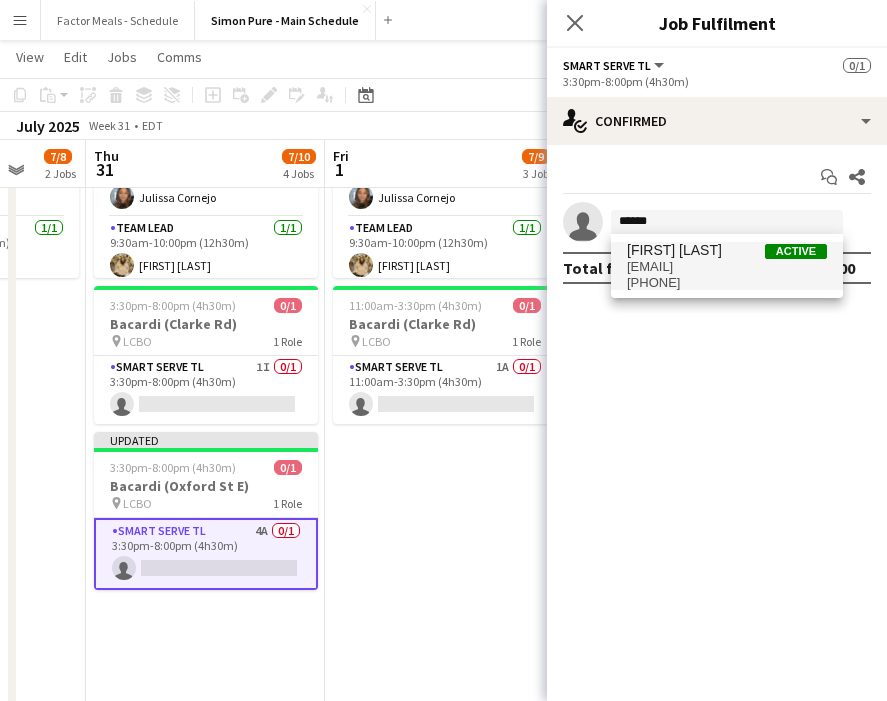 click on "[EMAIL]" at bounding box center [727, 267] 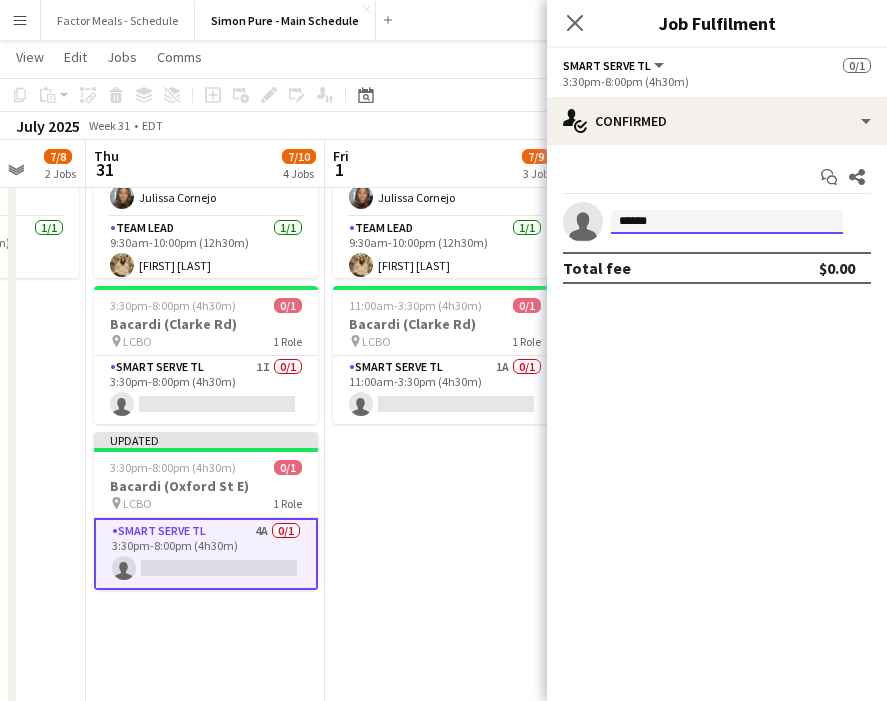 type 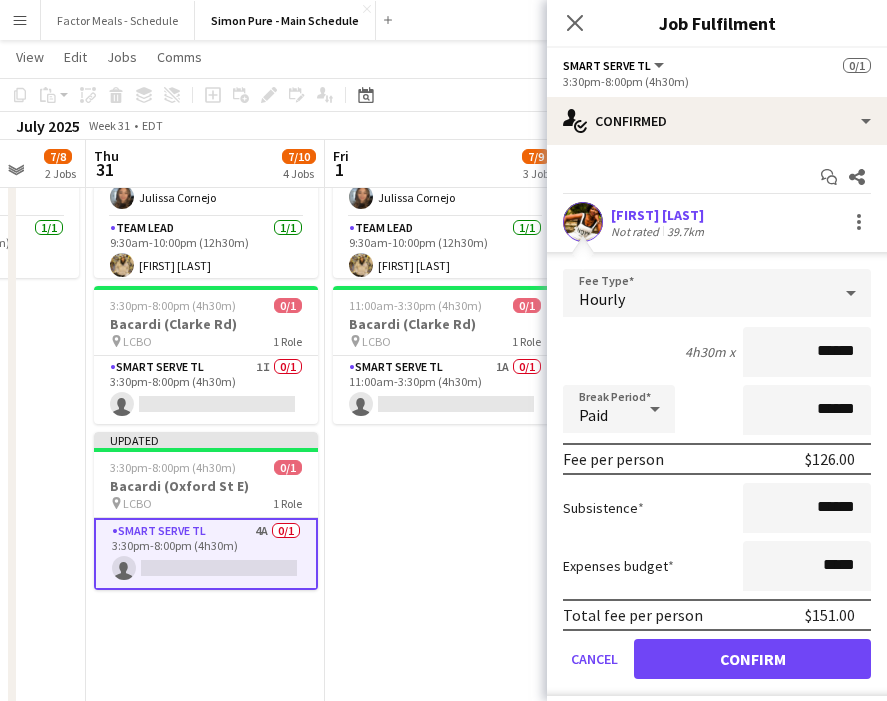 scroll, scrollTop: 53, scrollLeft: 0, axis: vertical 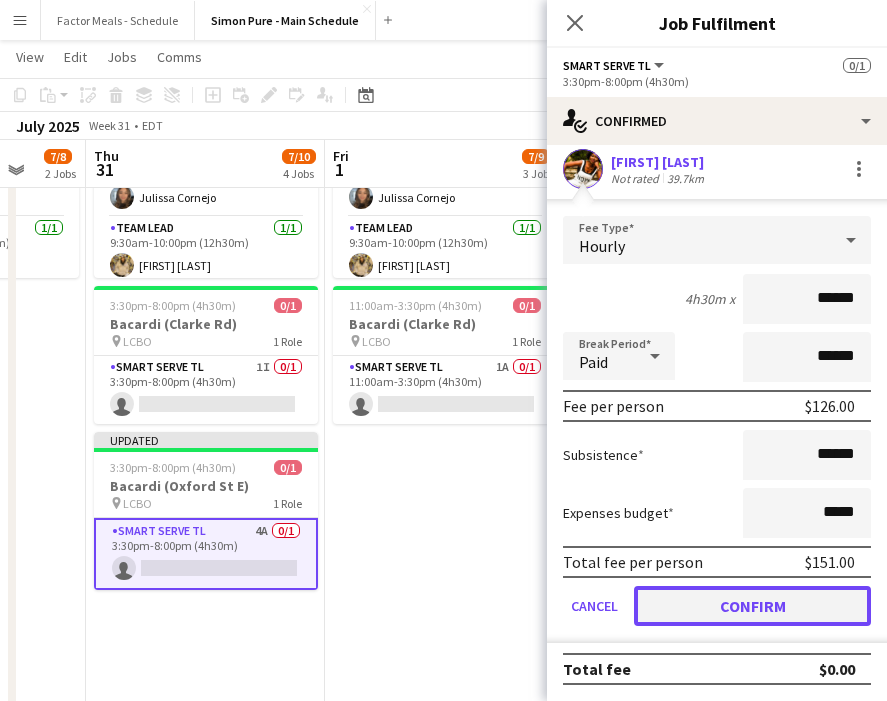 click on "Confirm" at bounding box center [752, 606] 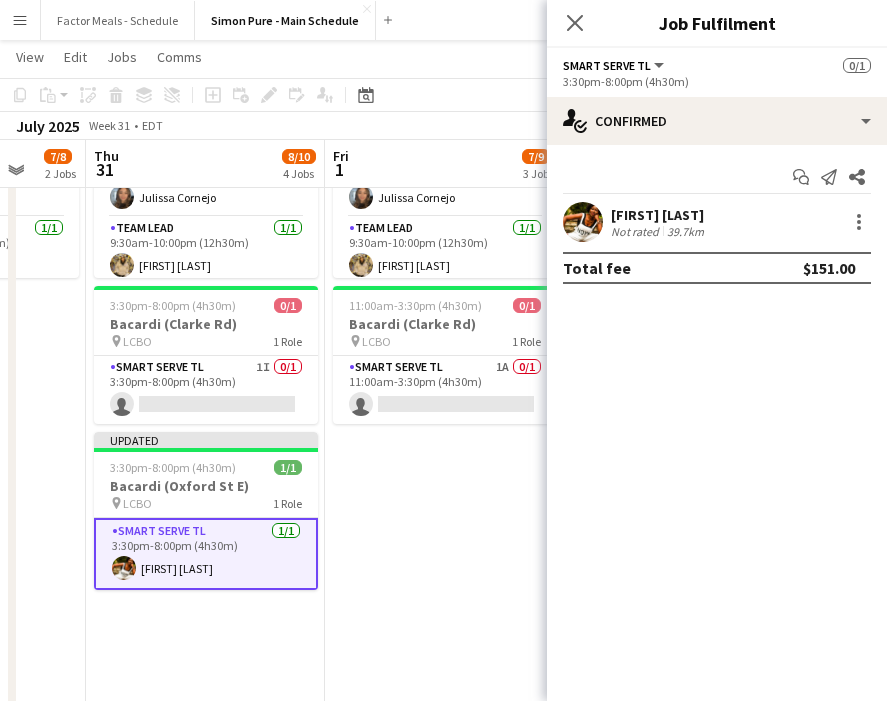 scroll, scrollTop: 0, scrollLeft: 0, axis: both 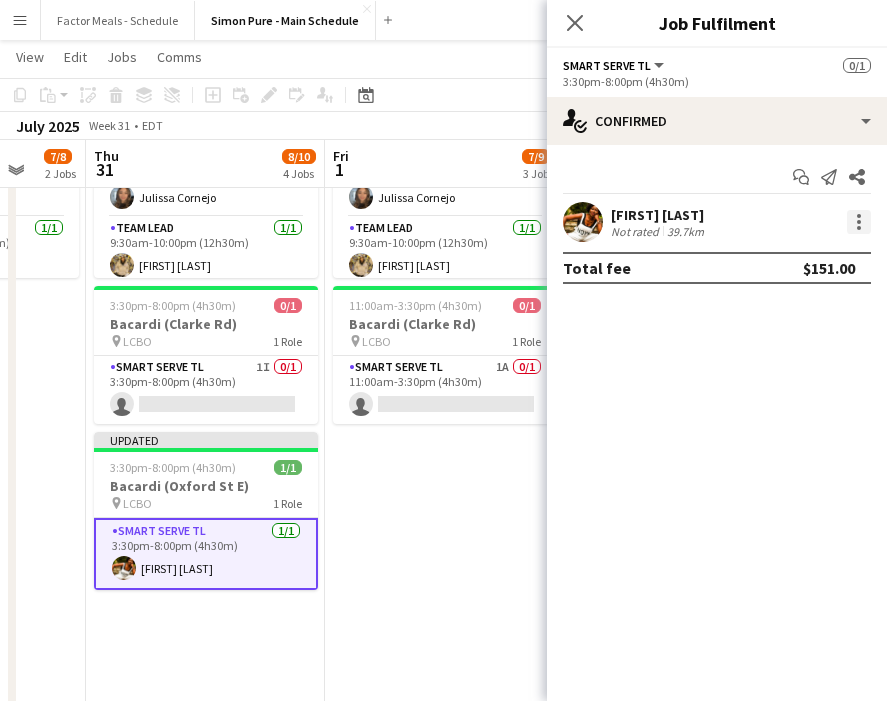 click at bounding box center [859, 222] 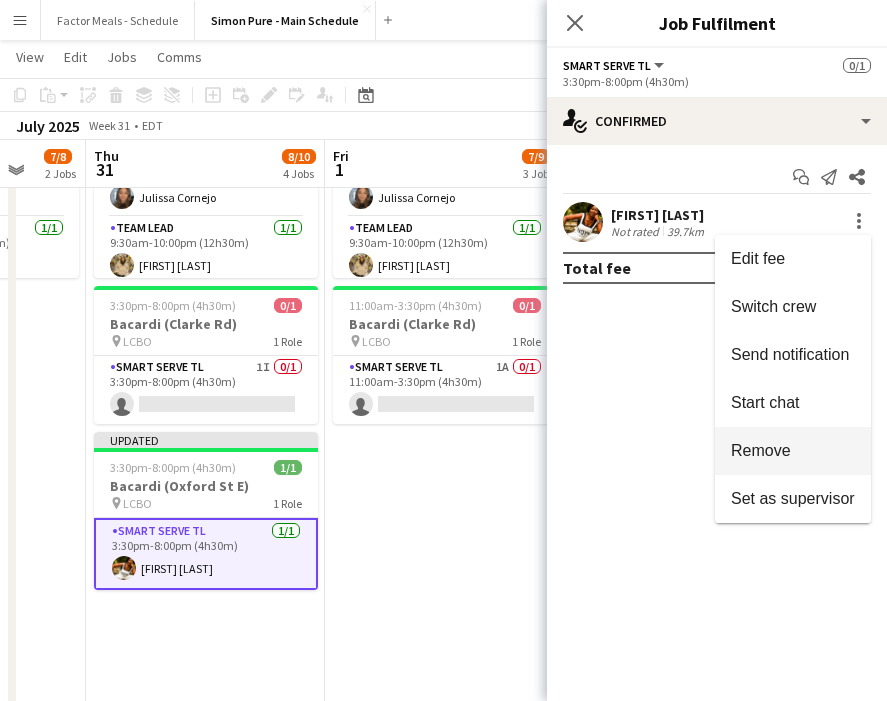 click on "Remove" at bounding box center [761, 450] 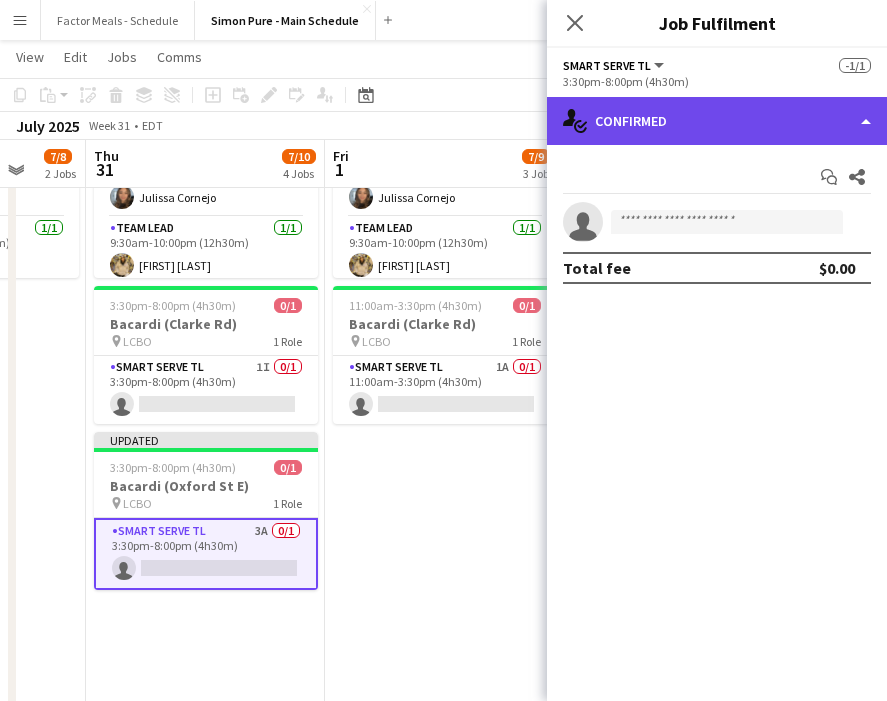 click on "single-neutral-actions-check-2
Confirmed" 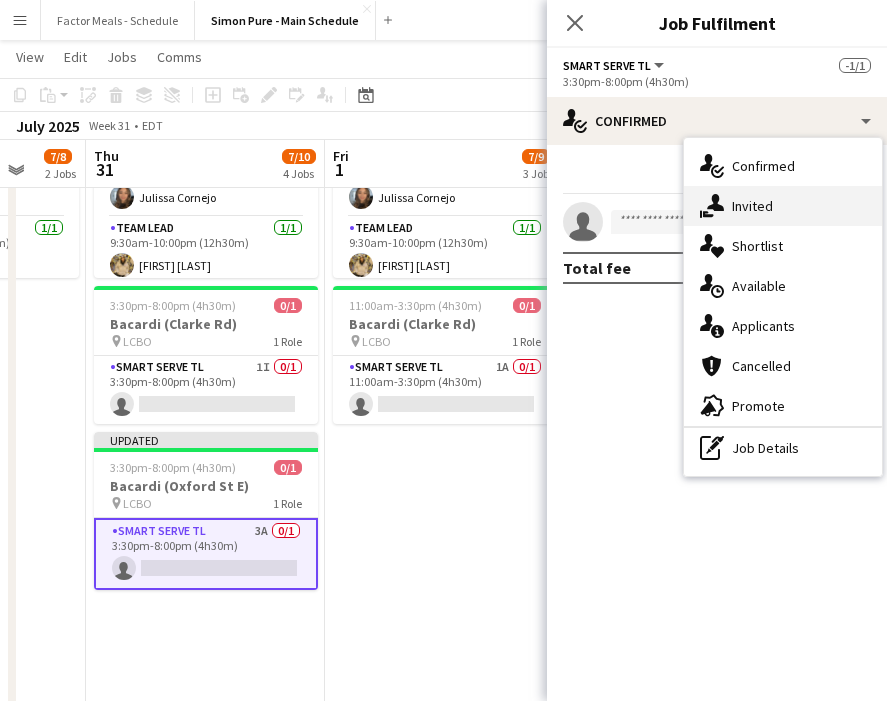 click on "single-neutral-actions-share-1
Invited" at bounding box center (783, 206) 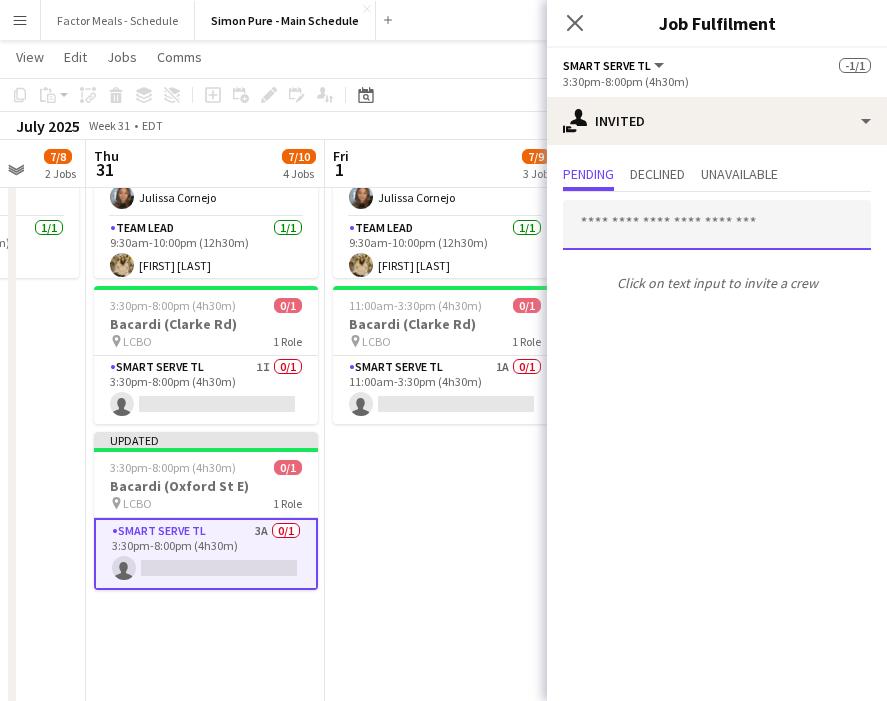 click at bounding box center (717, 225) 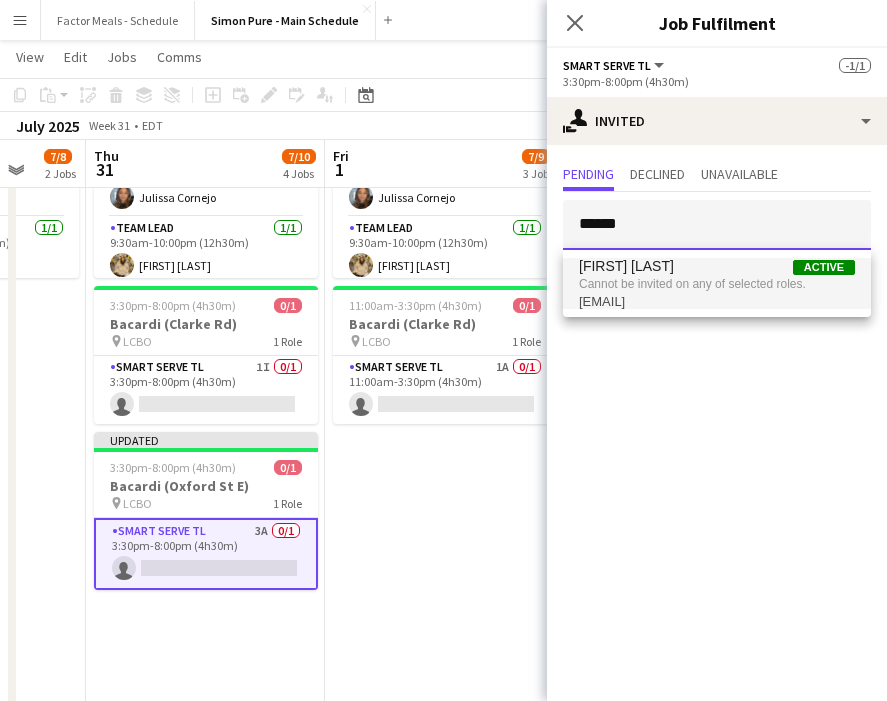 type on "******" 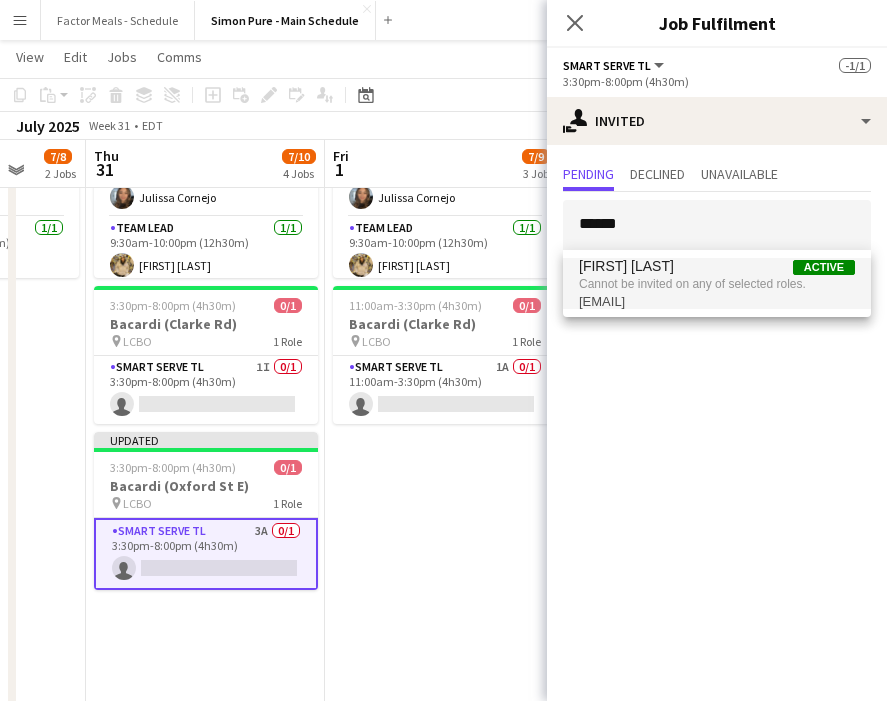 click on "[EMAIL]" at bounding box center (717, 302) 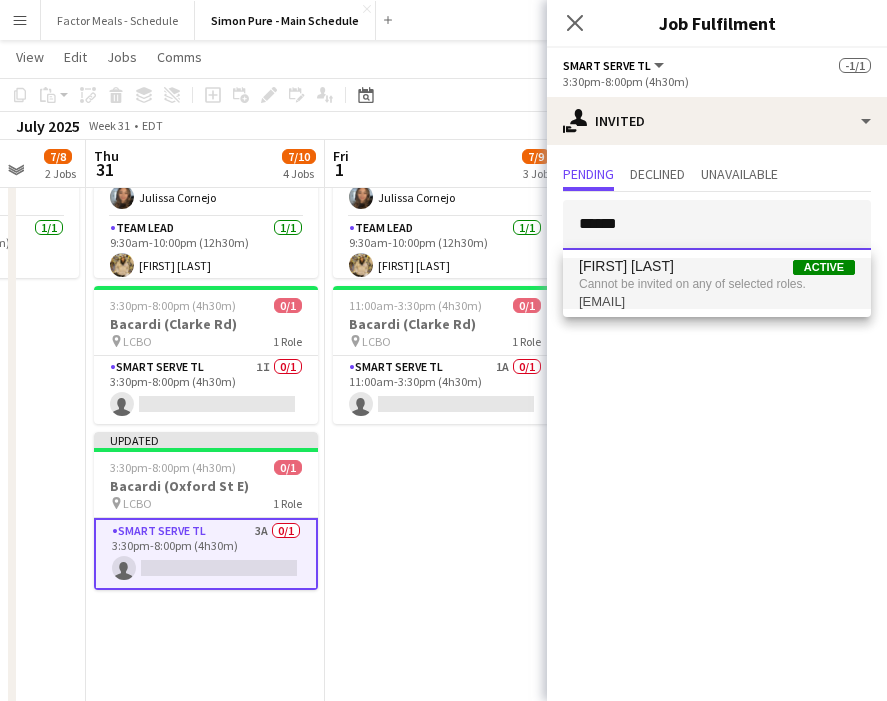 type 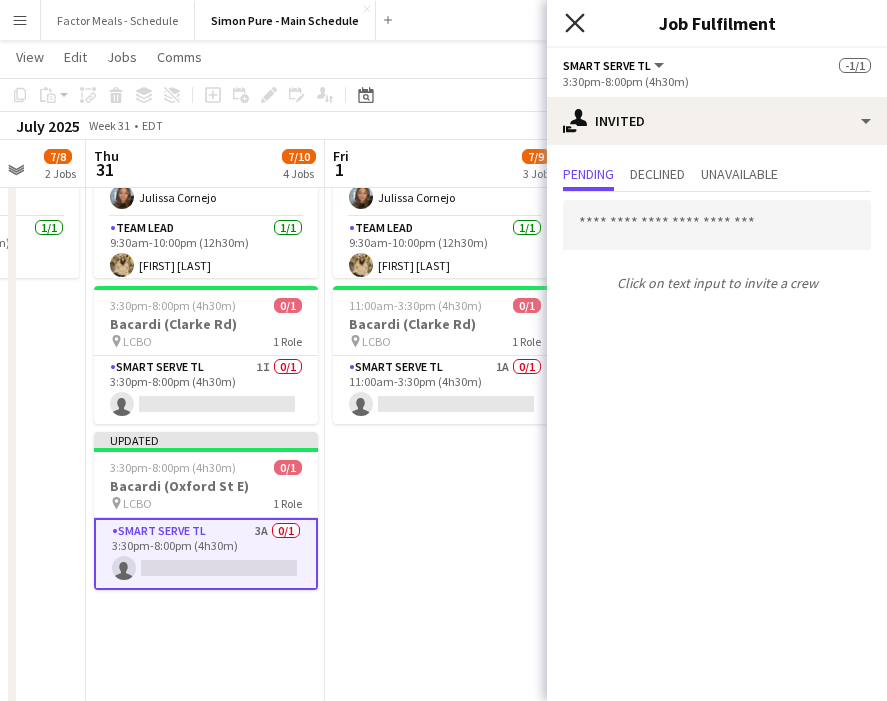 click on "Close pop-in" 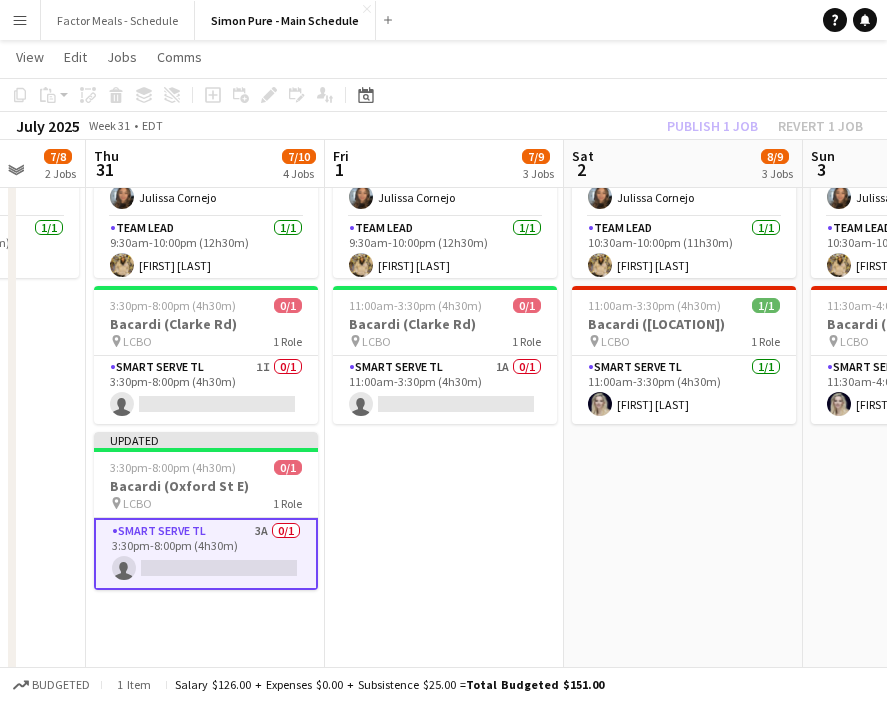 click on "[FIRST] [MIDDLE] [LAST]" at bounding box center (444, 554) 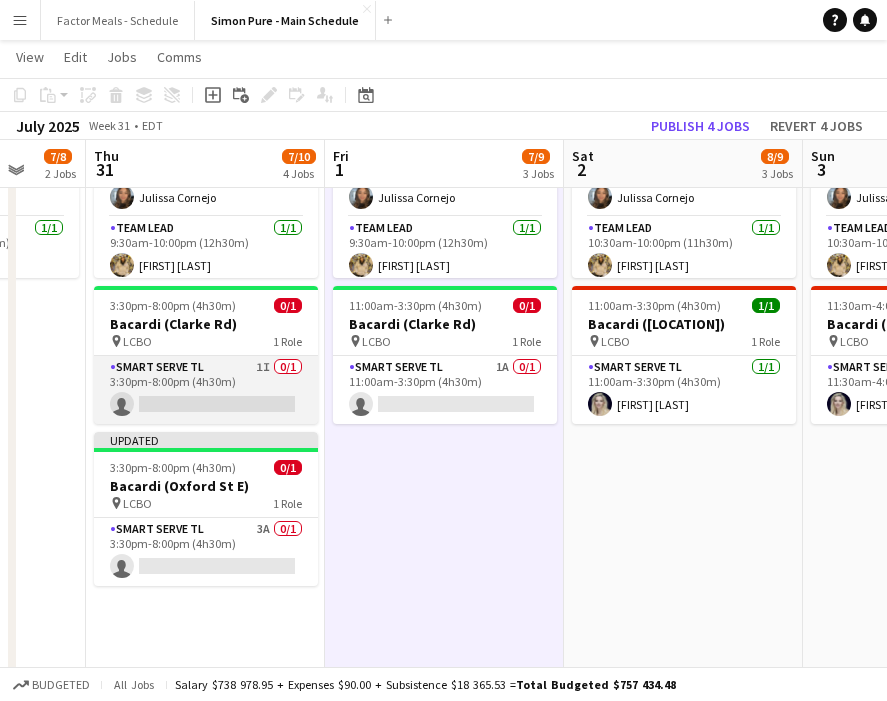 click on "Smart Serve TL   1I   0/1   3:30pm-8:00pm (4h30m)
single-neutral-actions" at bounding box center (206, 390) 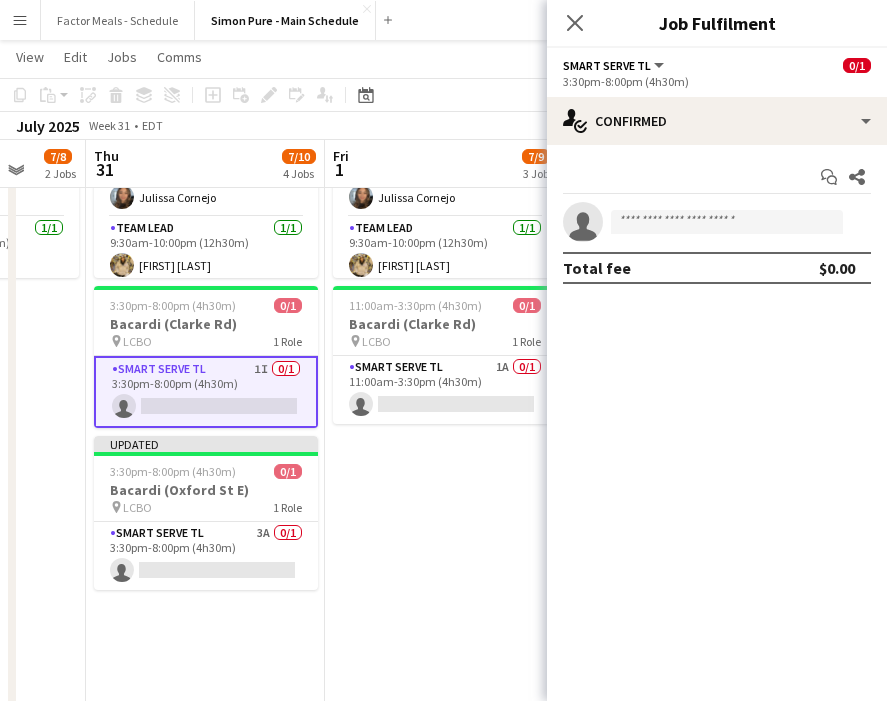 click on "[FIRST] [MIDDLE] [LAST]" at bounding box center [444, 554] 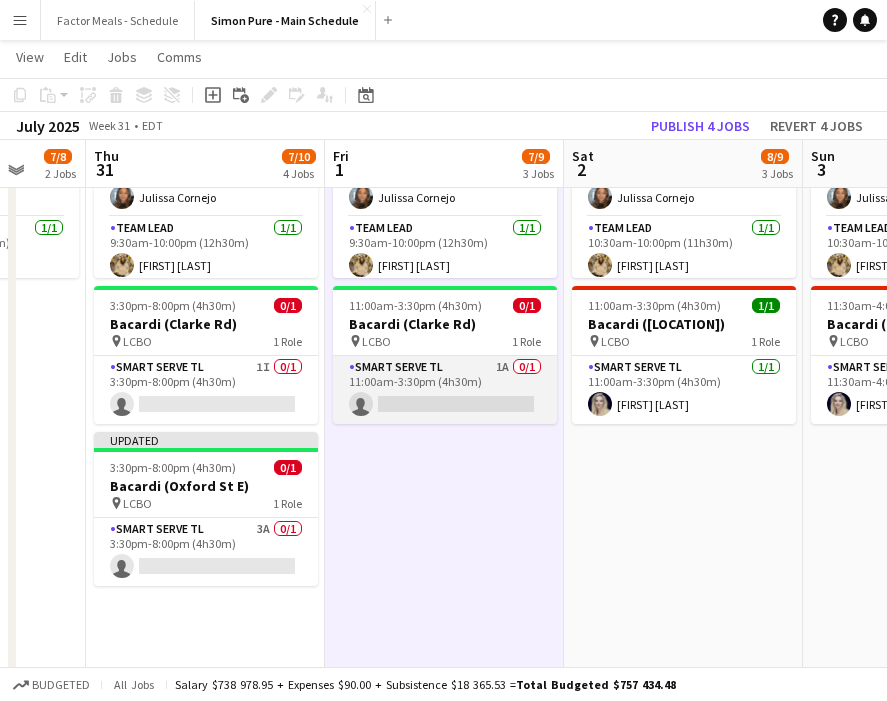 click on "Smart Serve TL   1A   0/1   11:00am-3:30pm (4h30m)
single-neutral-actions" at bounding box center [445, 390] 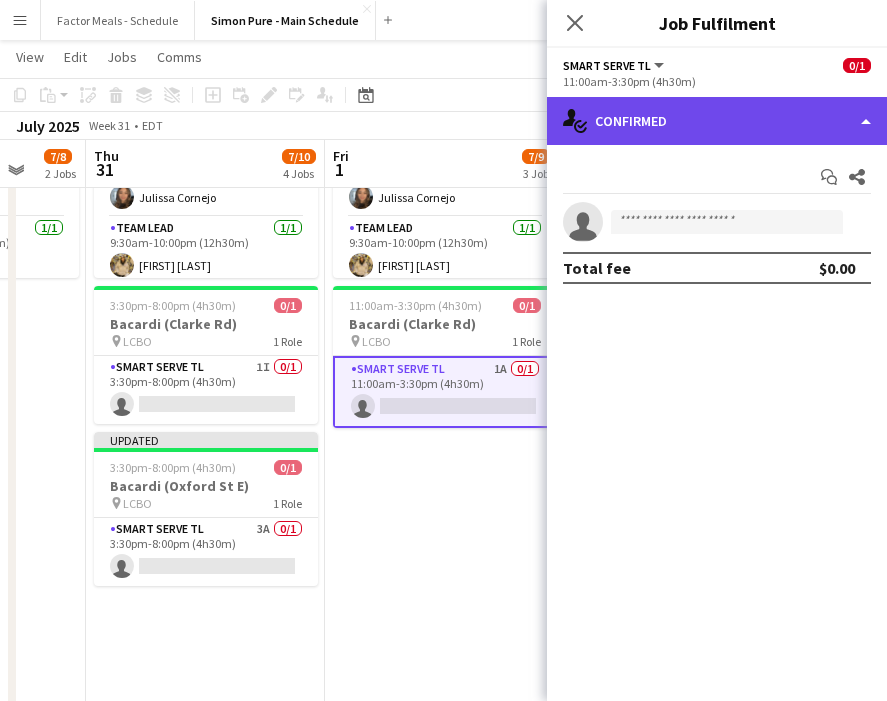 click on "single-neutral-actions-check-2
Confirmed" 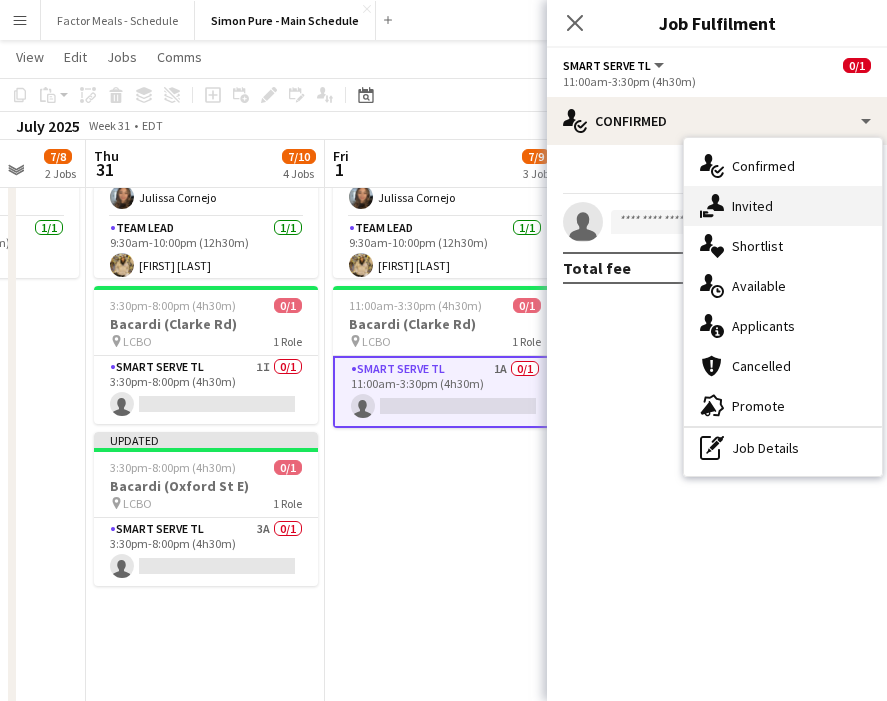 click on "single-neutral-actions-share-1
Invited" at bounding box center [783, 206] 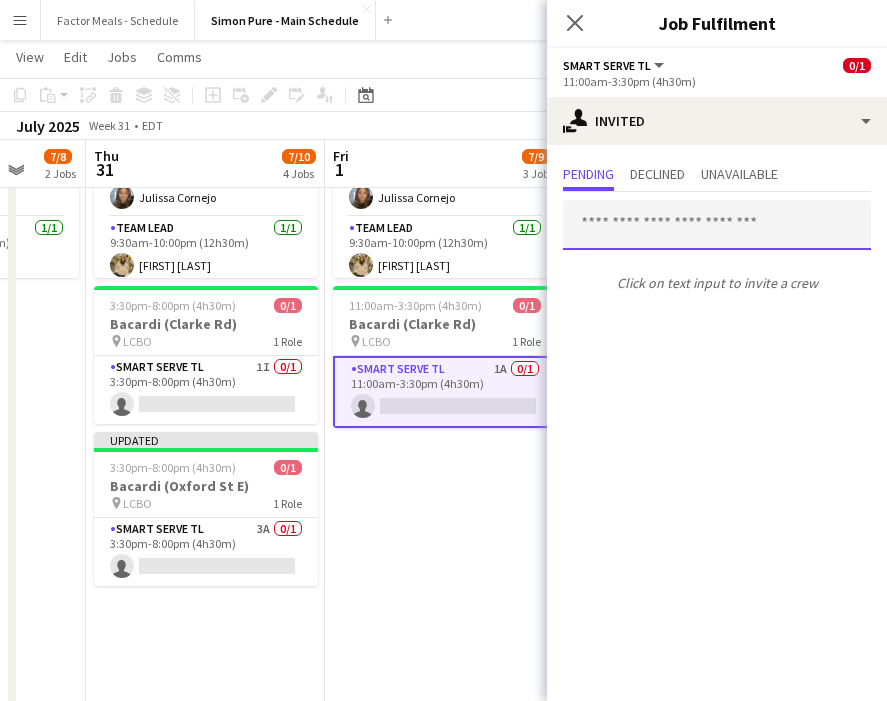 click at bounding box center (717, 225) 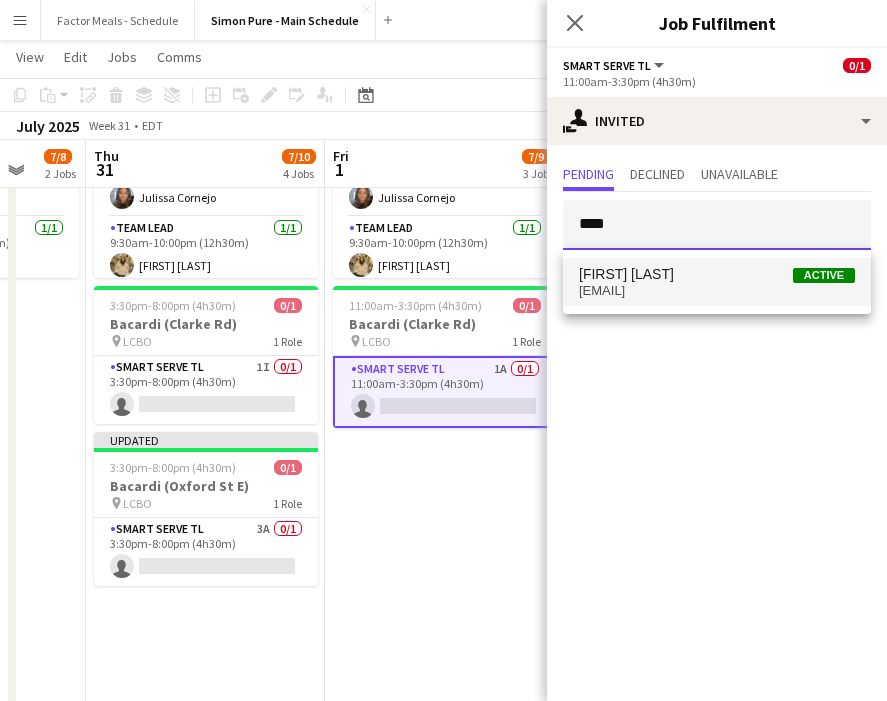 type on "****" 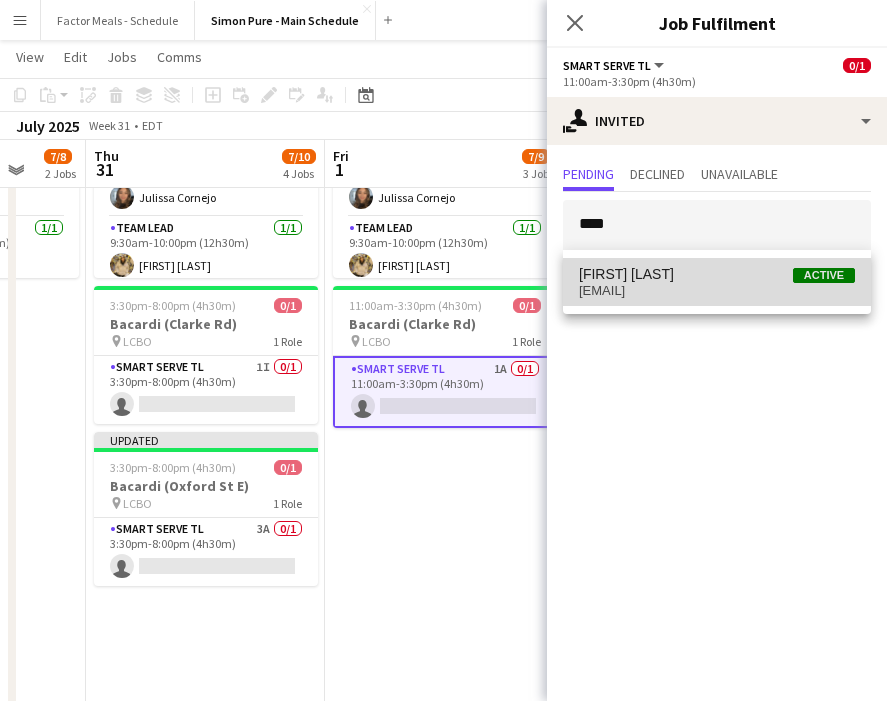 click on "[FIRST] [LAST]" at bounding box center (717, 274) 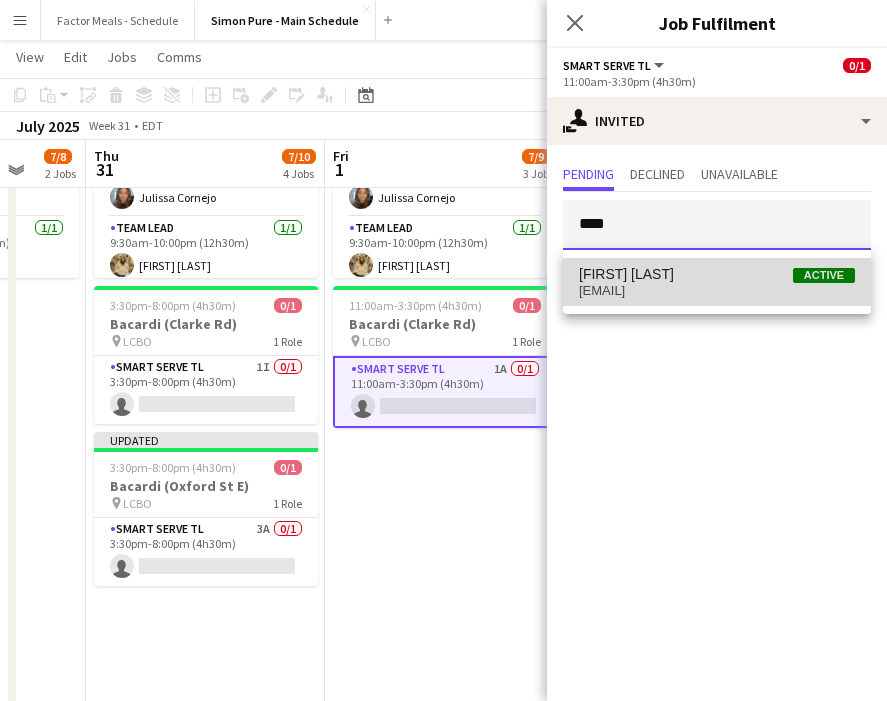 type 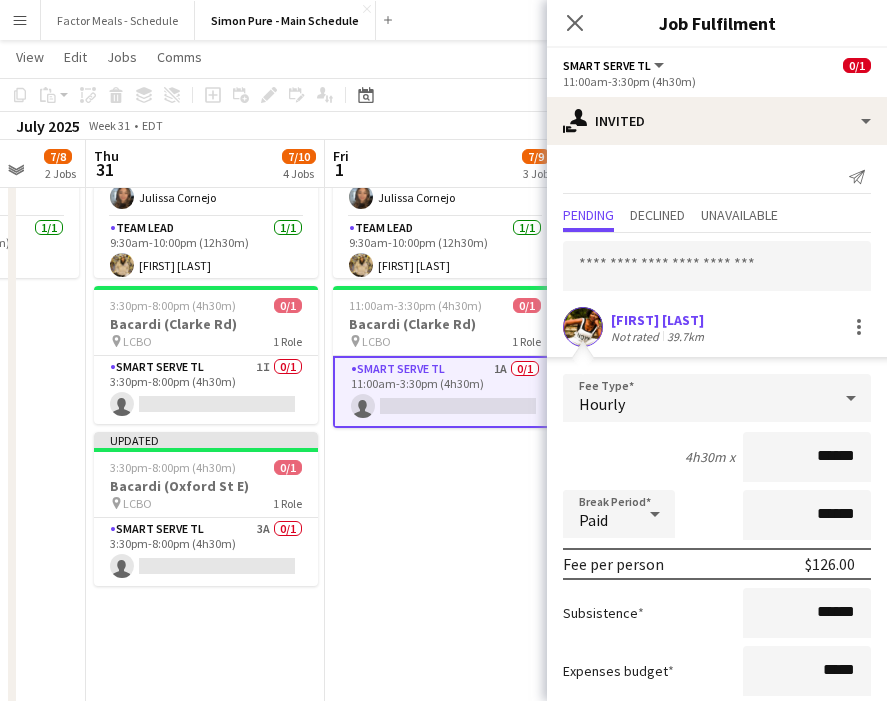 scroll, scrollTop: 120, scrollLeft: 0, axis: vertical 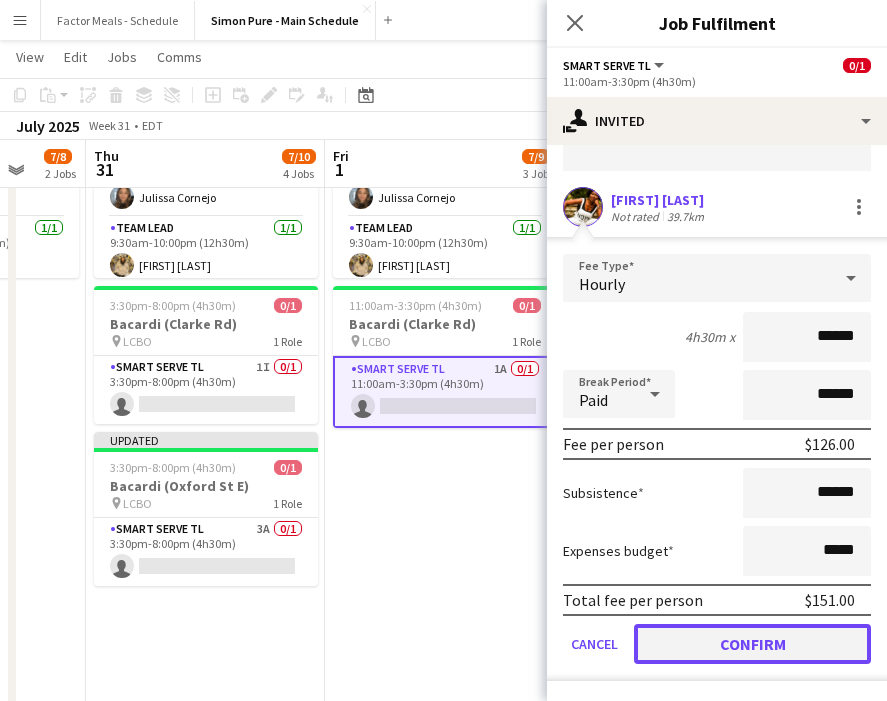 click on "Confirm" 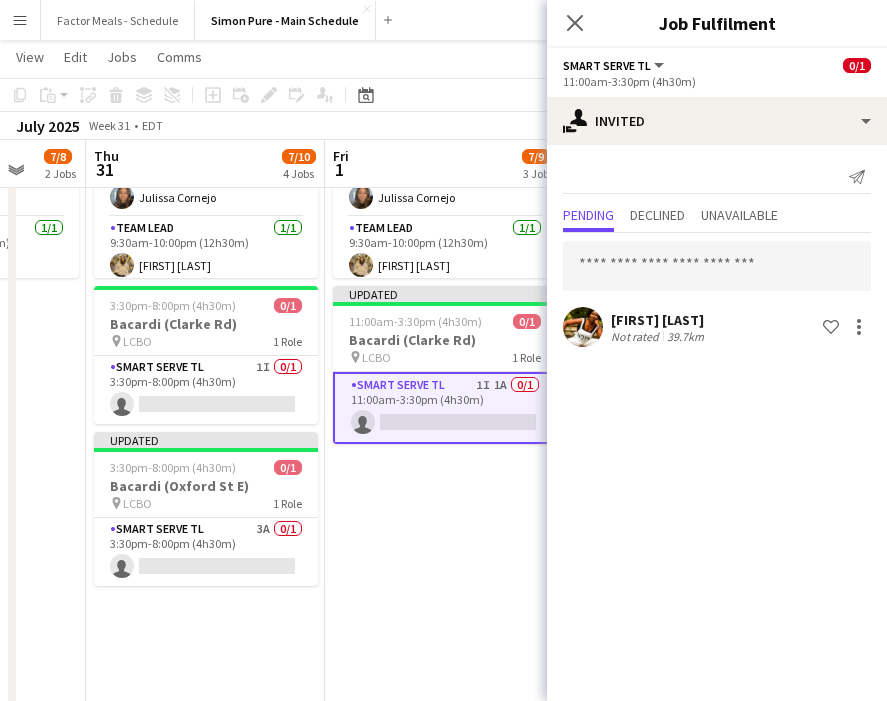 scroll, scrollTop: 0, scrollLeft: 0, axis: both 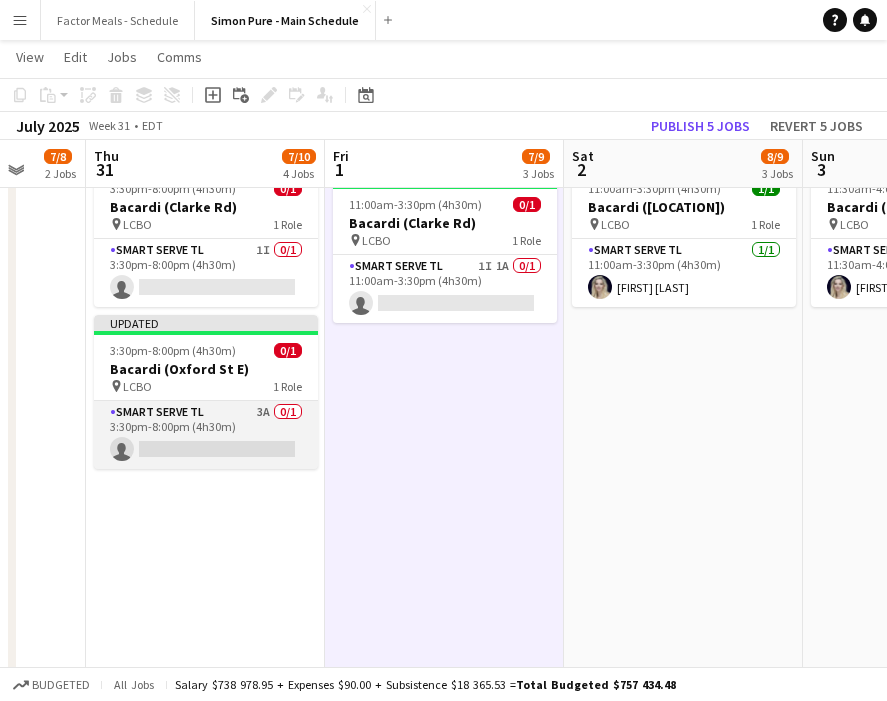 click on "Smart Serve TL   3A   0/1   3:30pm-8:00pm (4h30m)
single-neutral-actions" at bounding box center (206, 435) 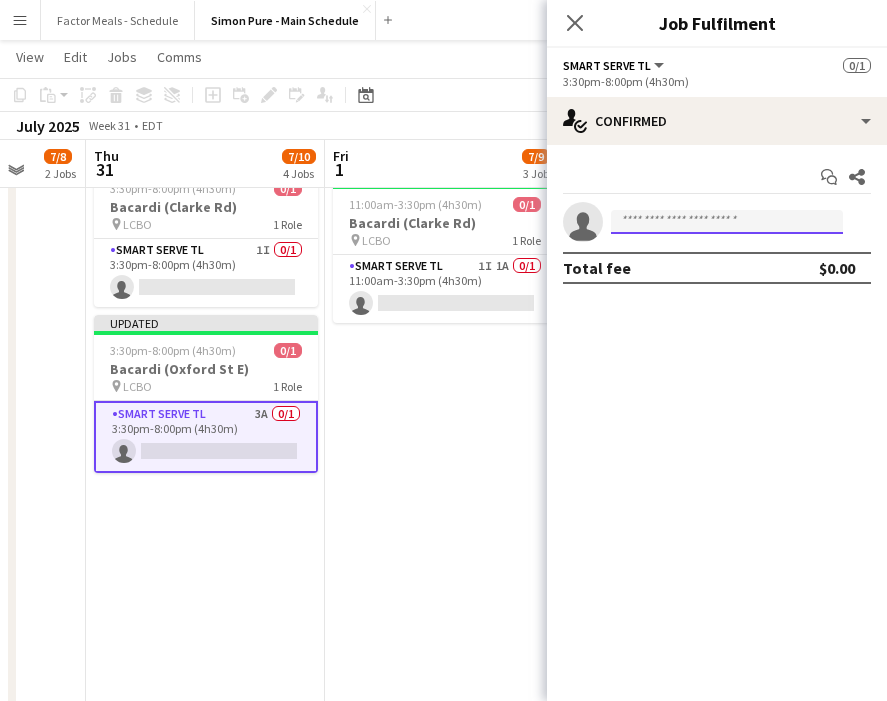 click at bounding box center [727, 222] 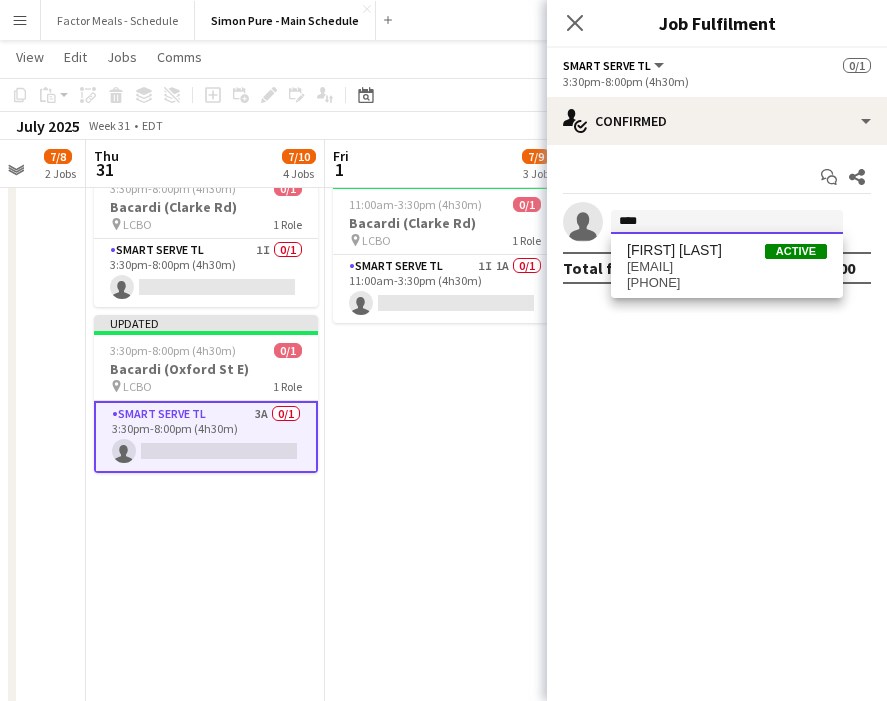 type on "****" 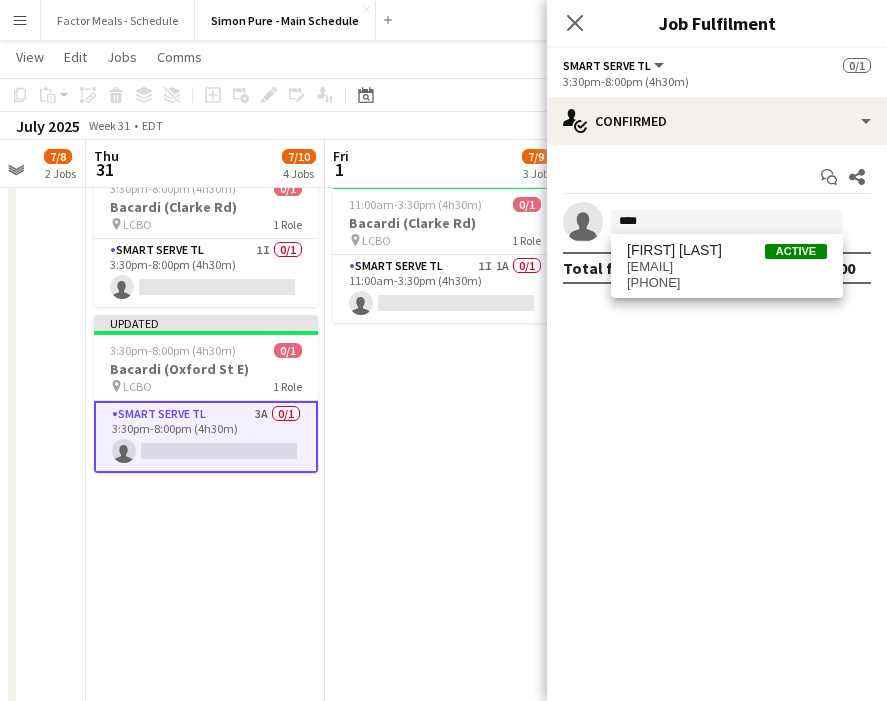 scroll, scrollTop: 0, scrollLeft: 632, axis: horizontal 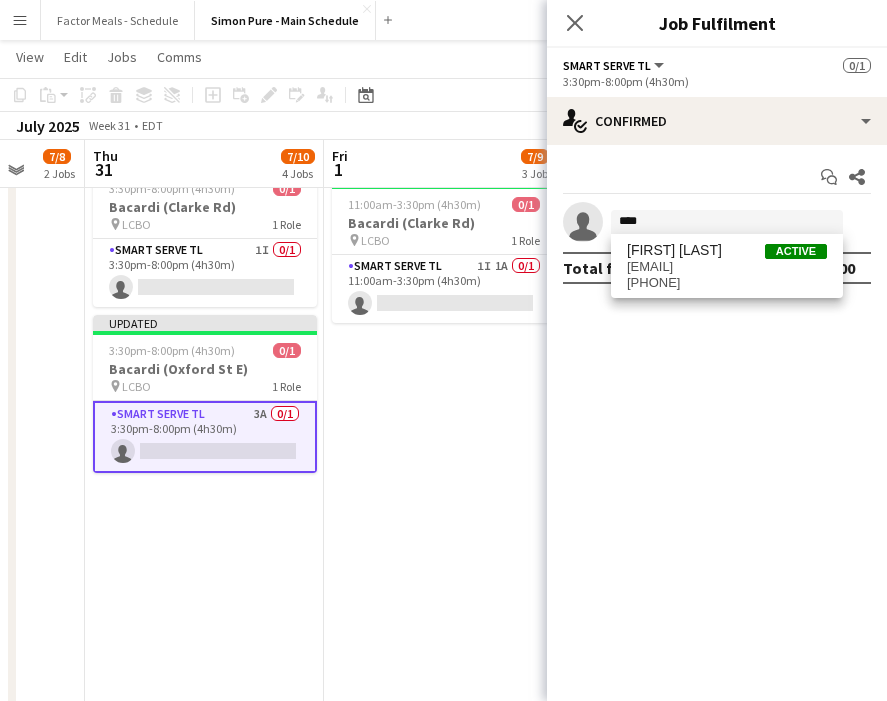 click on "[FIRST] [MIDDLE] [LAST]" at bounding box center (443, 437) 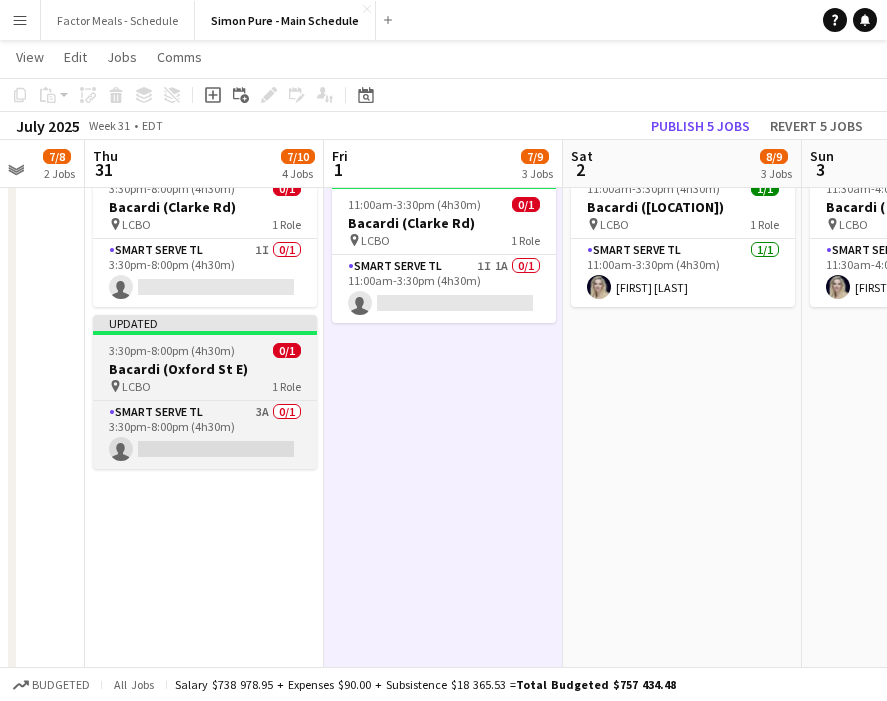 click on "Bacardi (Oxford St E)" at bounding box center (205, 369) 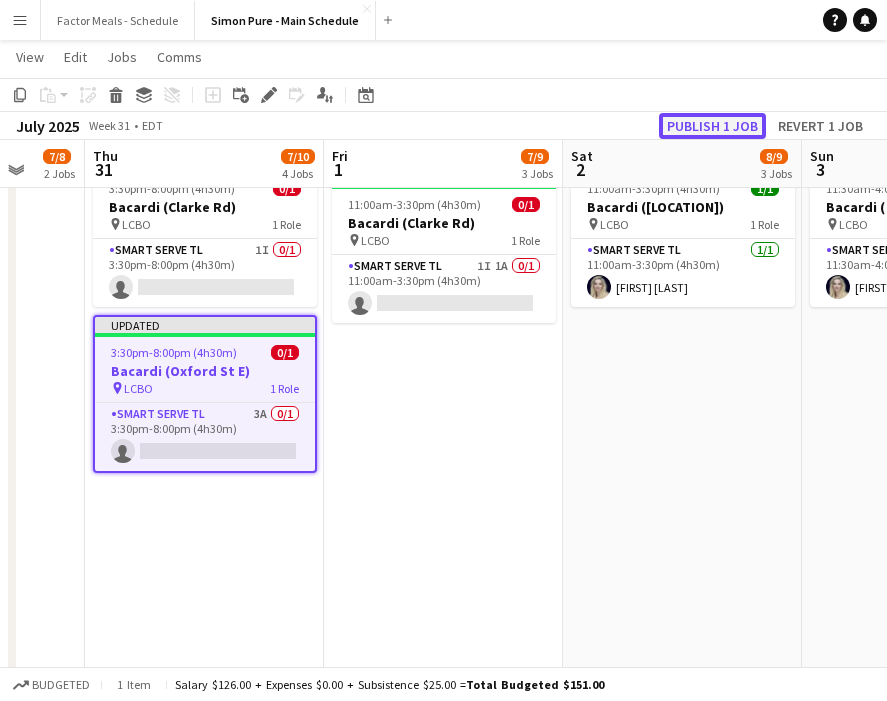 click on "Publish 1 job" 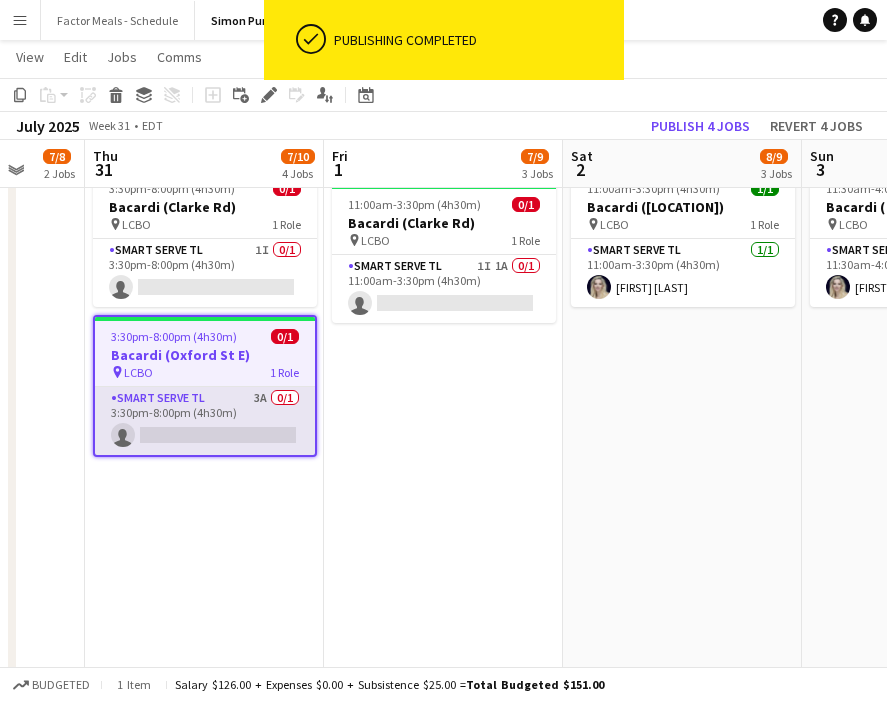 click on "Smart Serve TL   3A   0/1   3:30pm-8:00pm (4h30m)
single-neutral-actions" at bounding box center (205, 421) 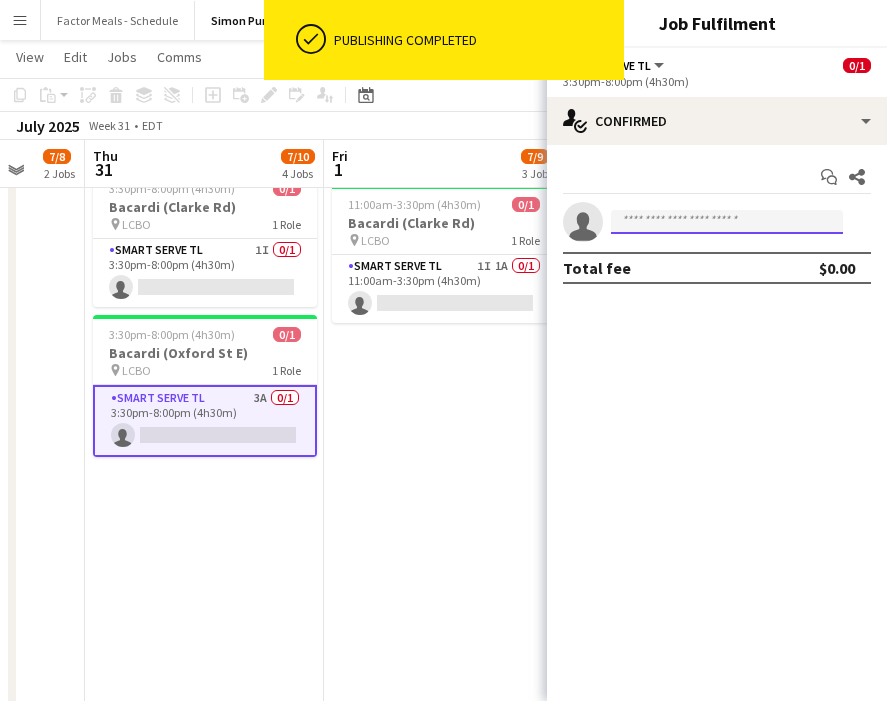 click at bounding box center [727, 222] 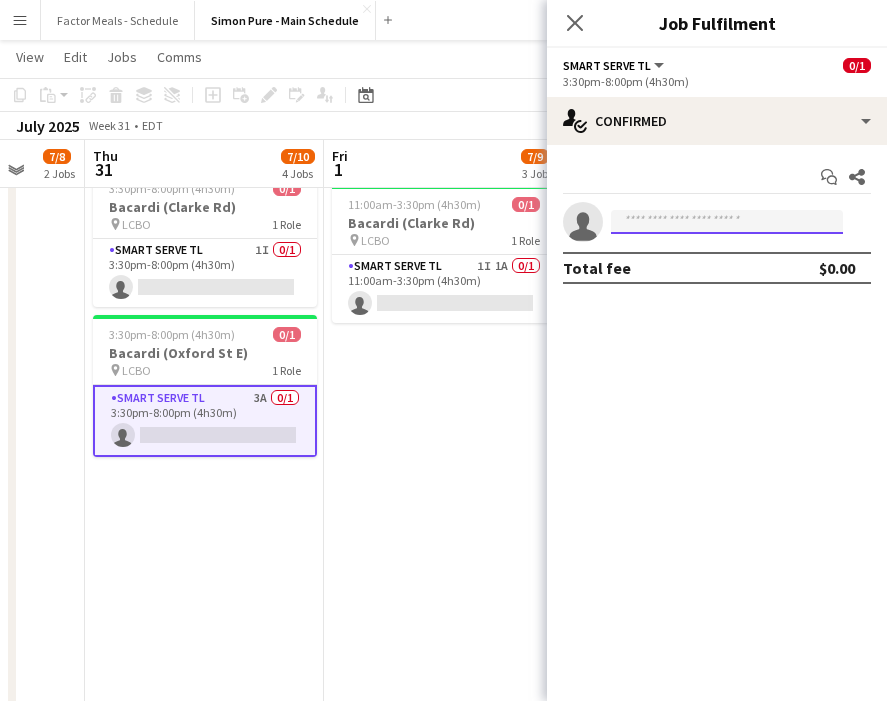 type on "*" 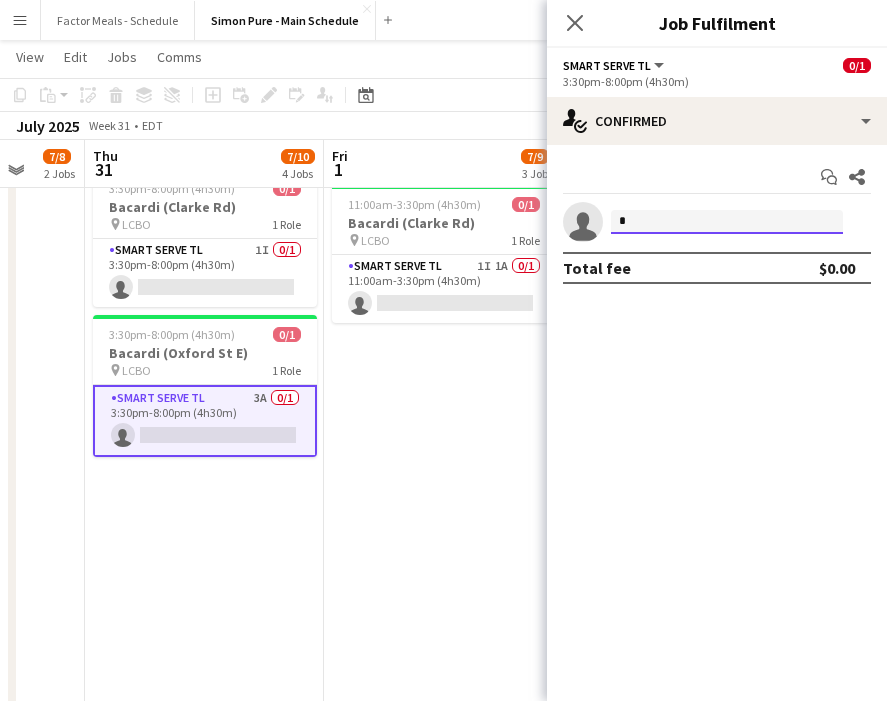 type 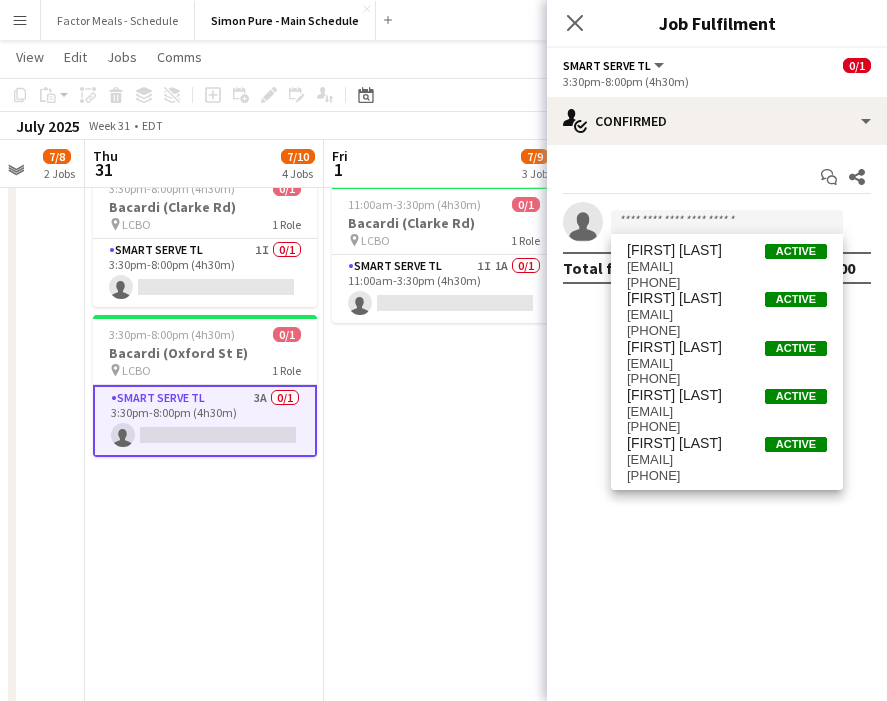 click on "Smart Serve TL   All roles   Smart Serve TL   0/1   3:30pm-8:00pm (4h30m)" 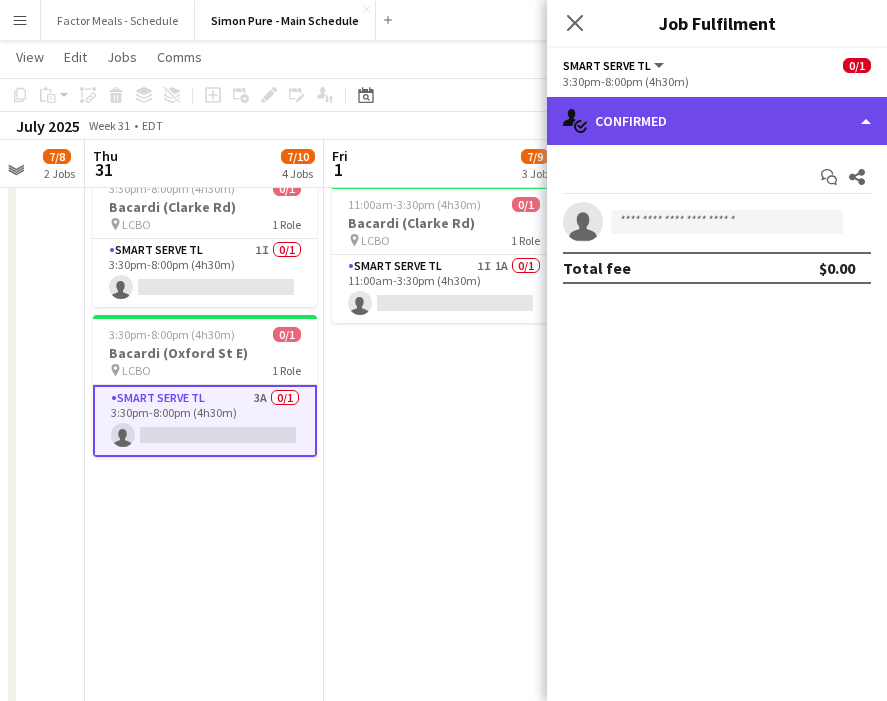 click on "single-neutral-actions-check-2
Confirmed" 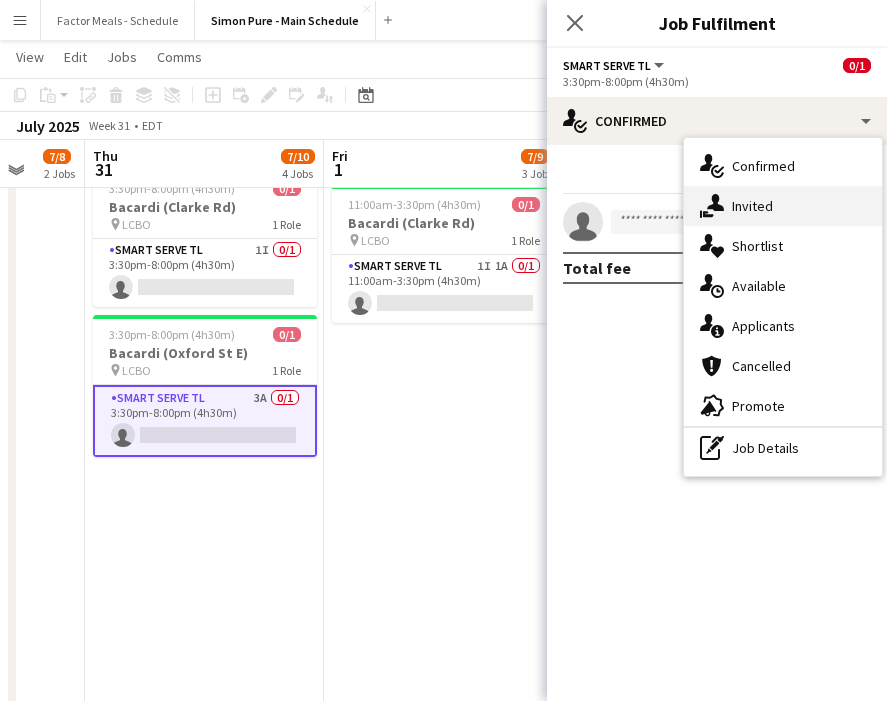 click on "single-neutral-actions-share-1
Invited" at bounding box center [783, 206] 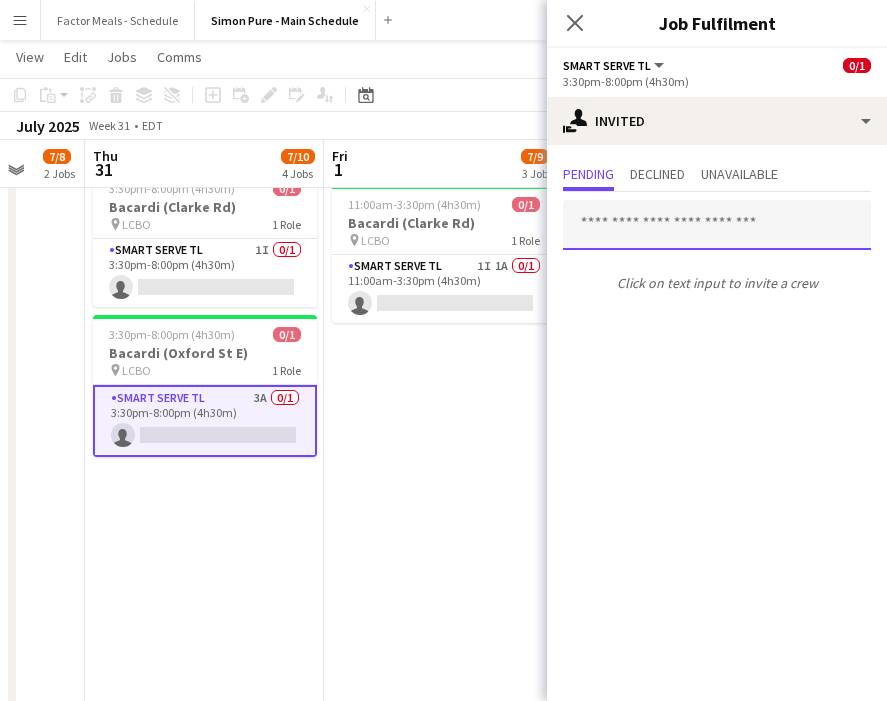 click at bounding box center (717, 225) 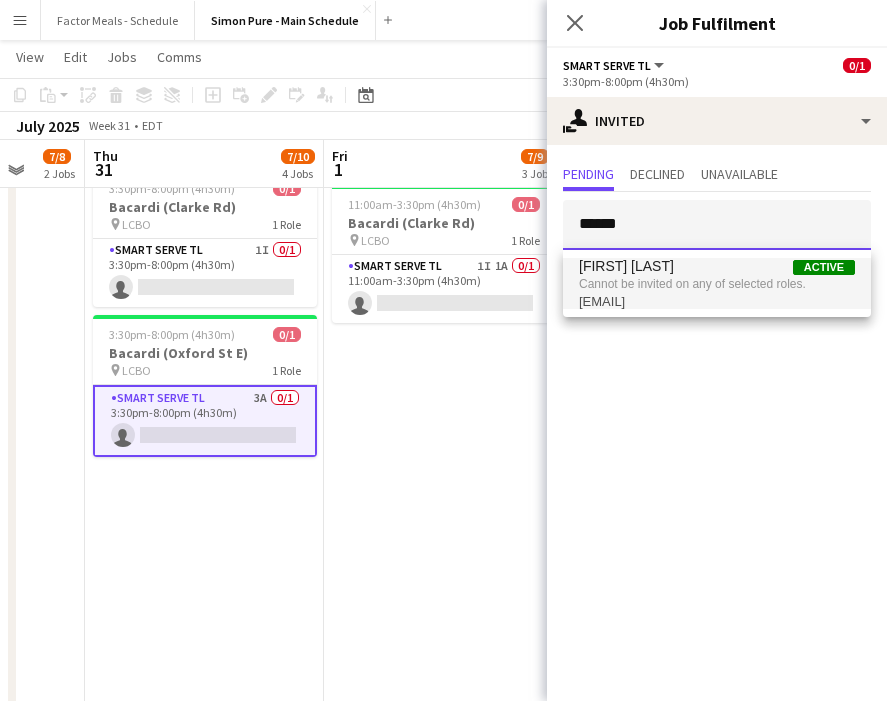 type on "******" 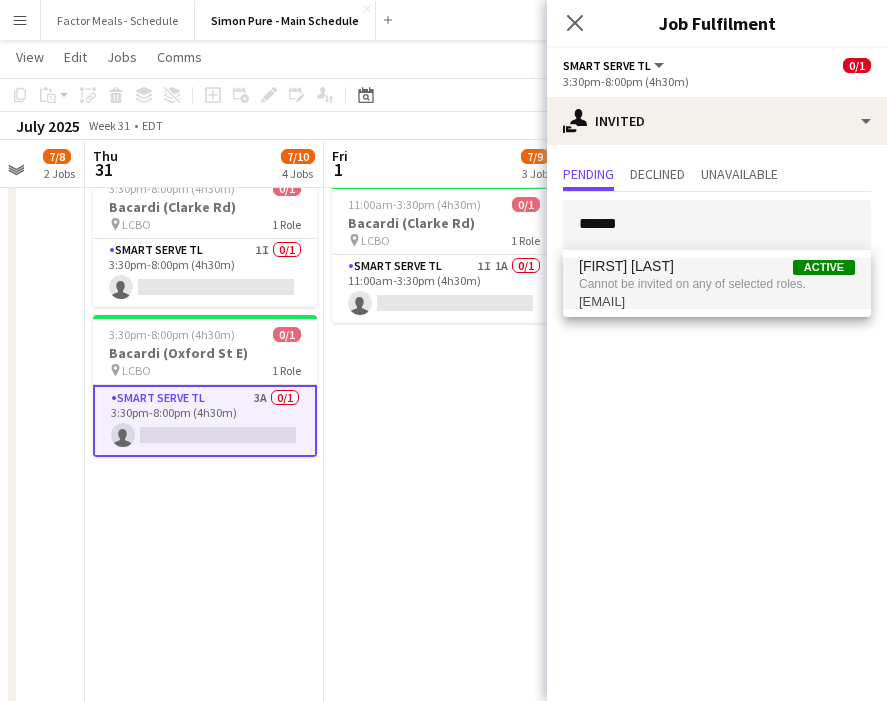 click on "Cannot be invited on any of selected roles." at bounding box center (717, 284) 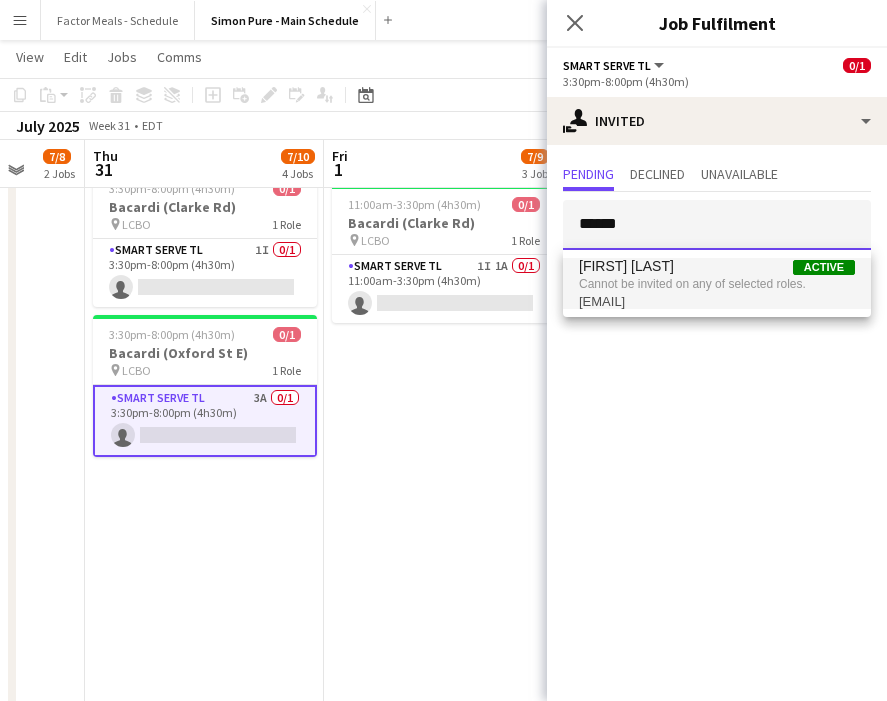 type 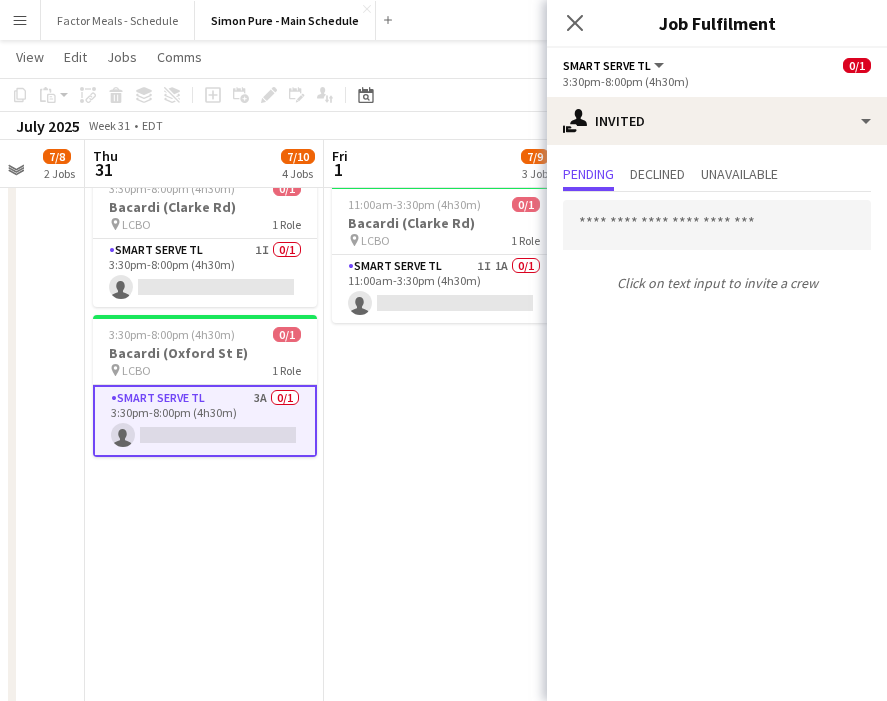 click on "Close pop-in" 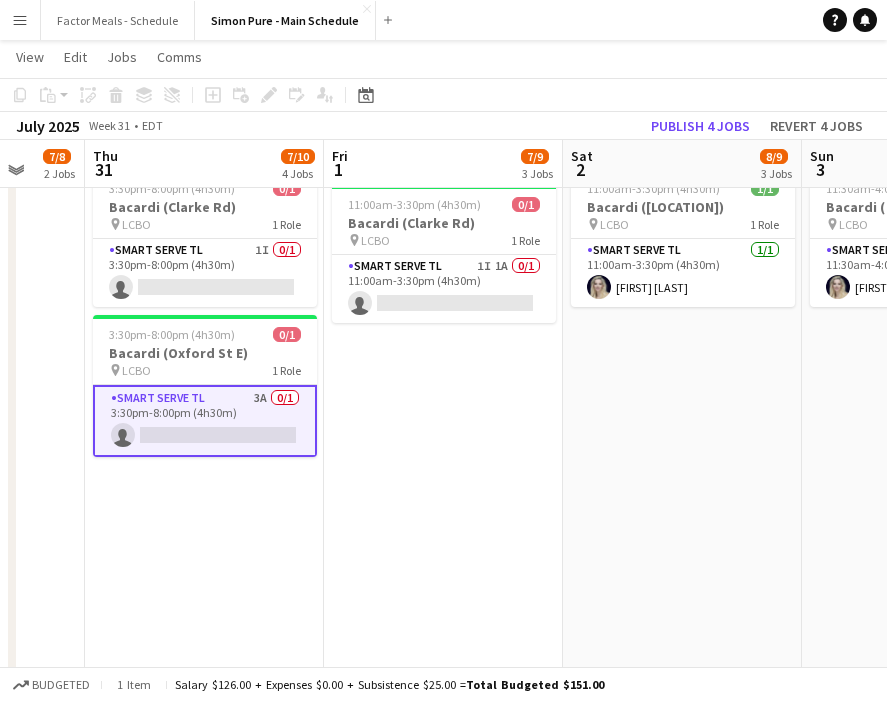 scroll, scrollTop: 0, scrollLeft: 633, axis: horizontal 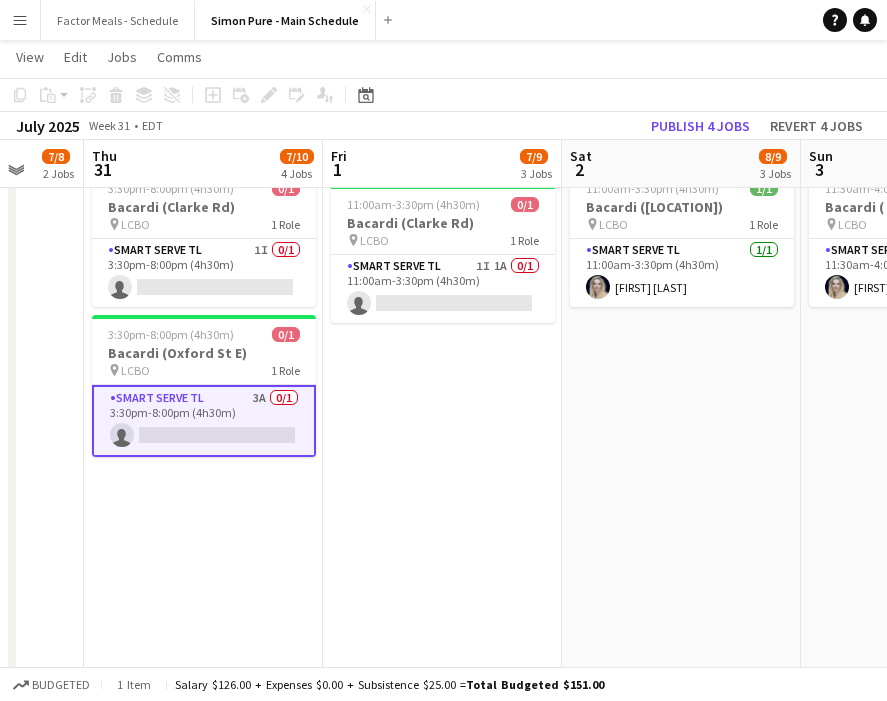 click on "[FIRST] [MIDDLE] [LAST]" at bounding box center (442, 437) 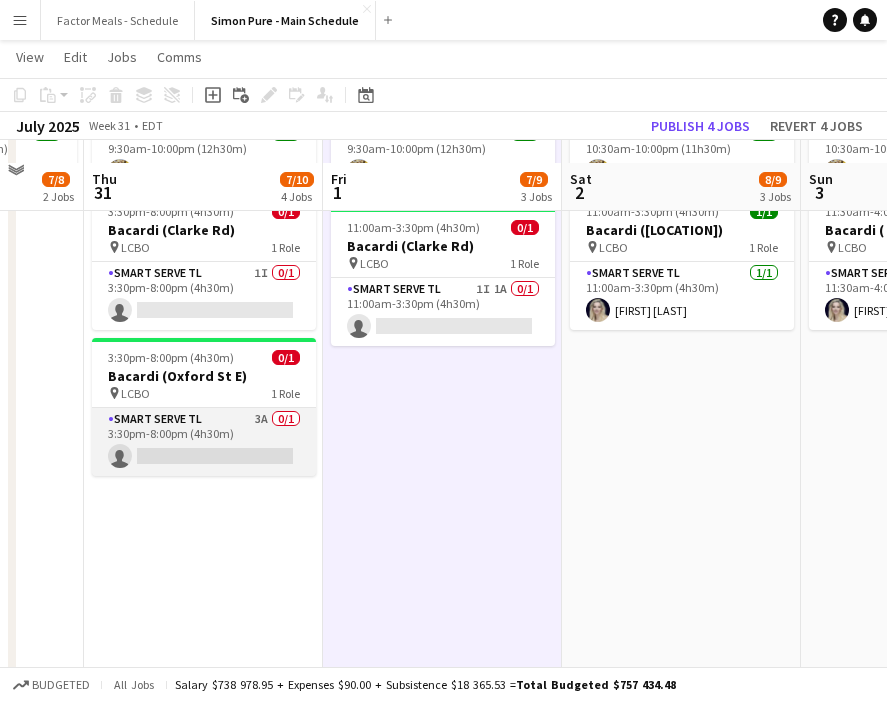 scroll, scrollTop: 644, scrollLeft: 0, axis: vertical 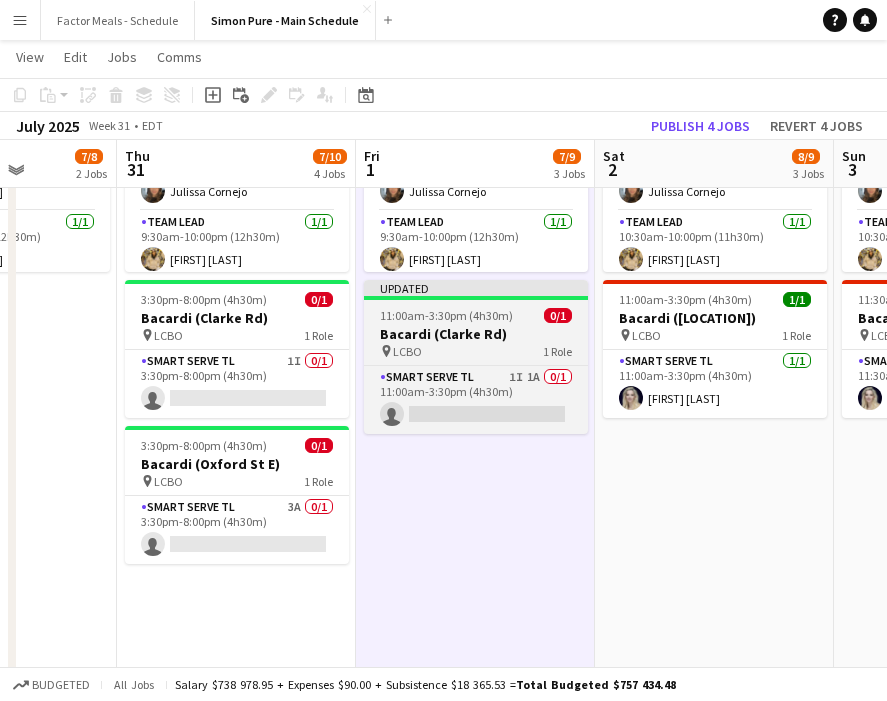 click on "Updated" at bounding box center [476, 288] 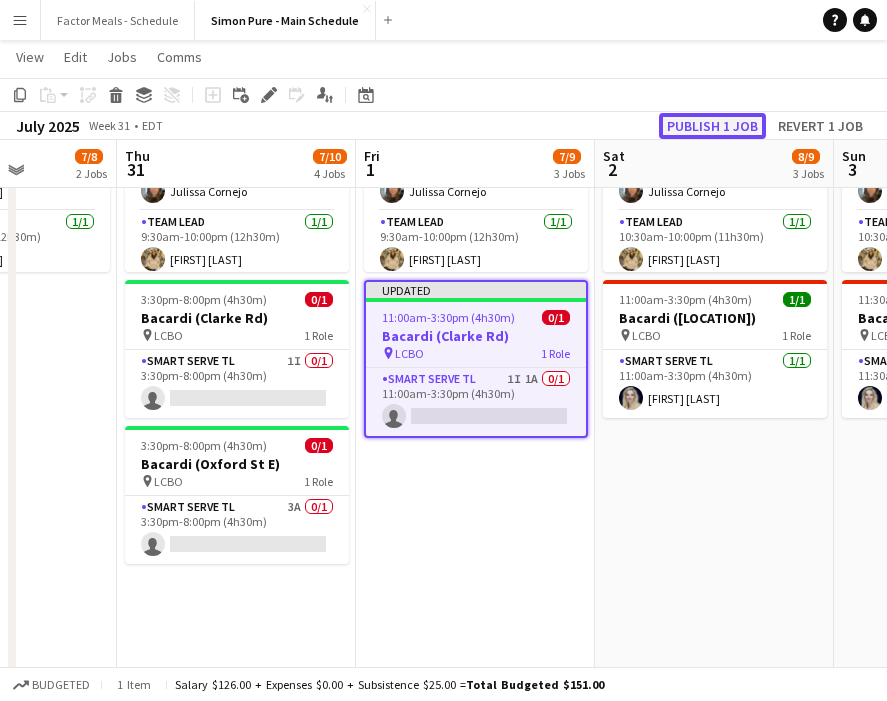 click on "Publish 1 job" 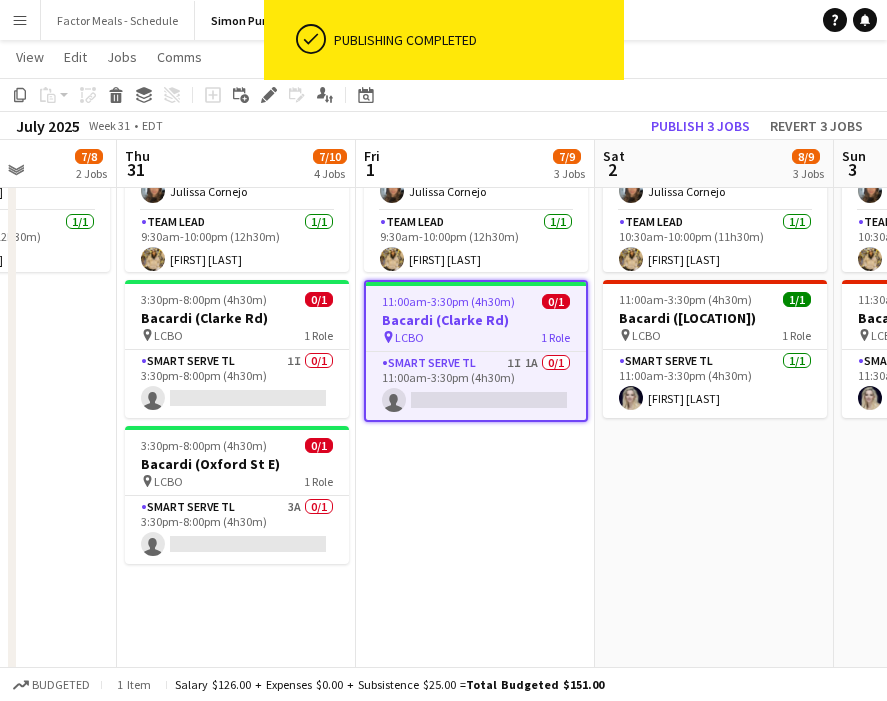 click on "[FIRST] [MIDDLE] [LAST]" at bounding box center [475, 548] 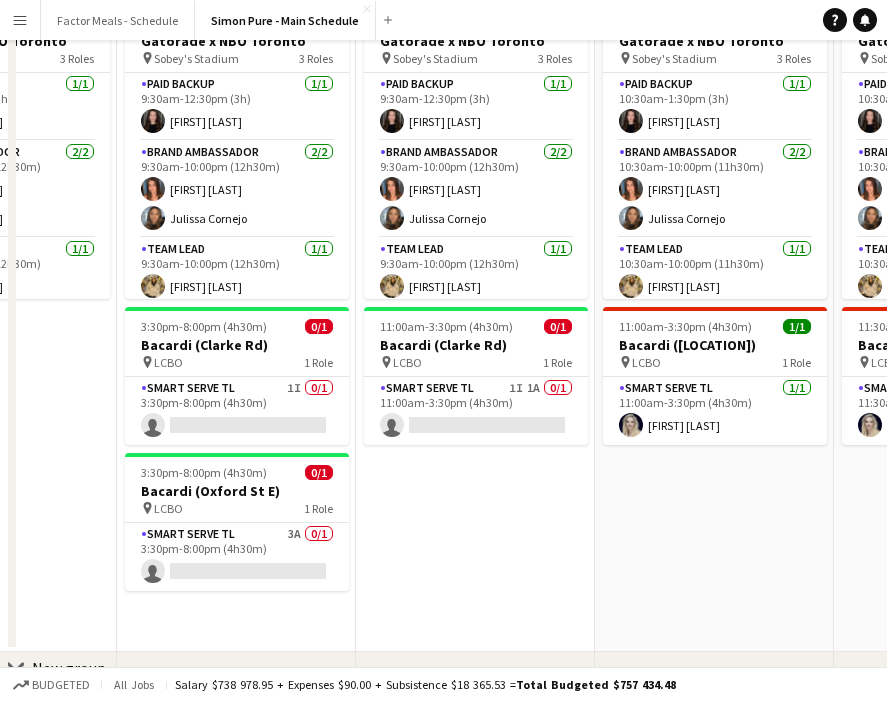 scroll, scrollTop: 0, scrollLeft: 0, axis: both 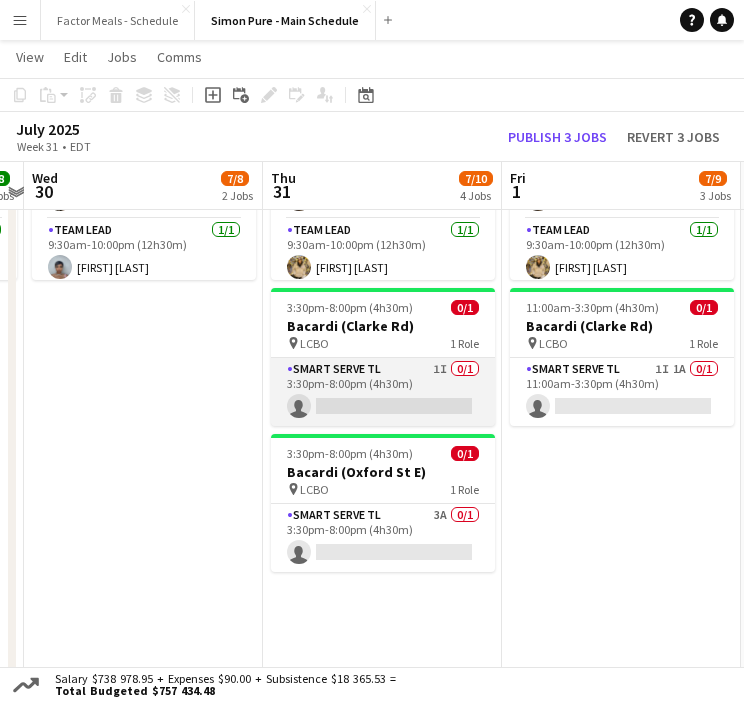 click on "Smart Serve TL   1I   0/1   3:30pm-8:00pm (4h30m)
single-neutral-actions" at bounding box center [383, 392] 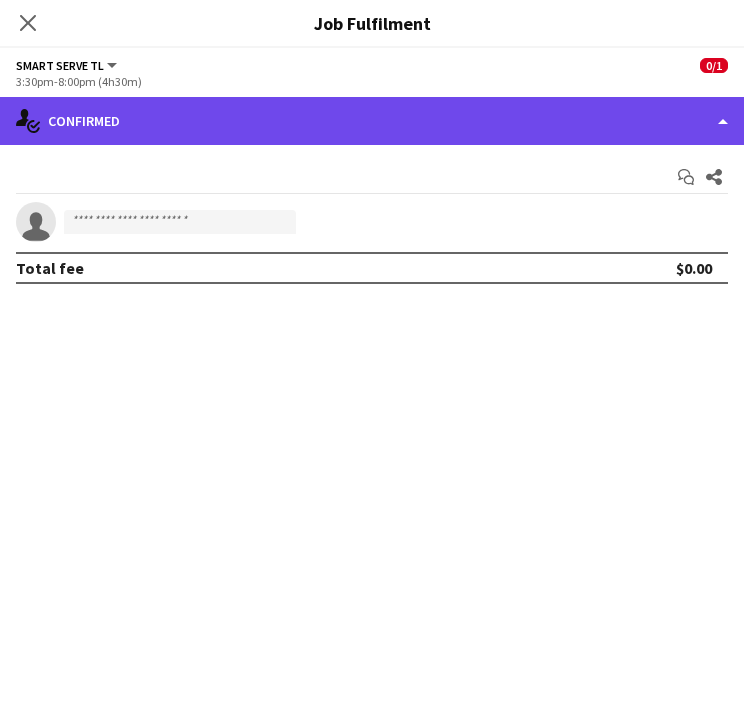 click on "single-neutral-actions-check-2
Confirmed" 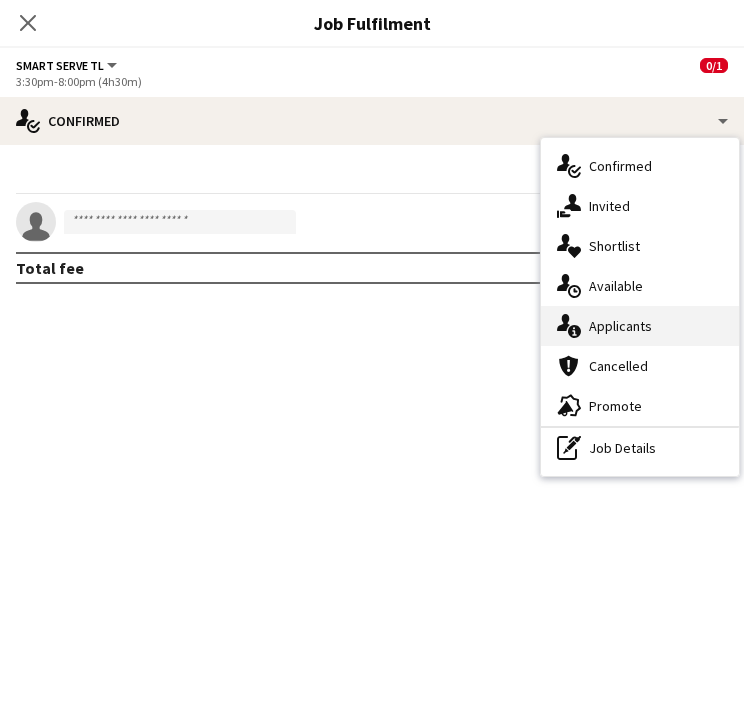 click on "single-neutral-actions-information
Applicants" at bounding box center (640, 326) 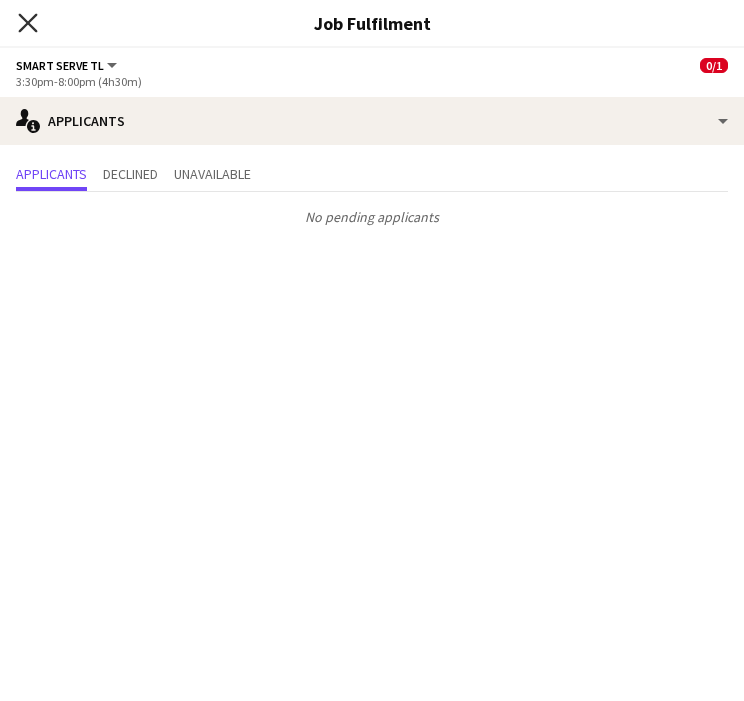 click on "Close pop-in" 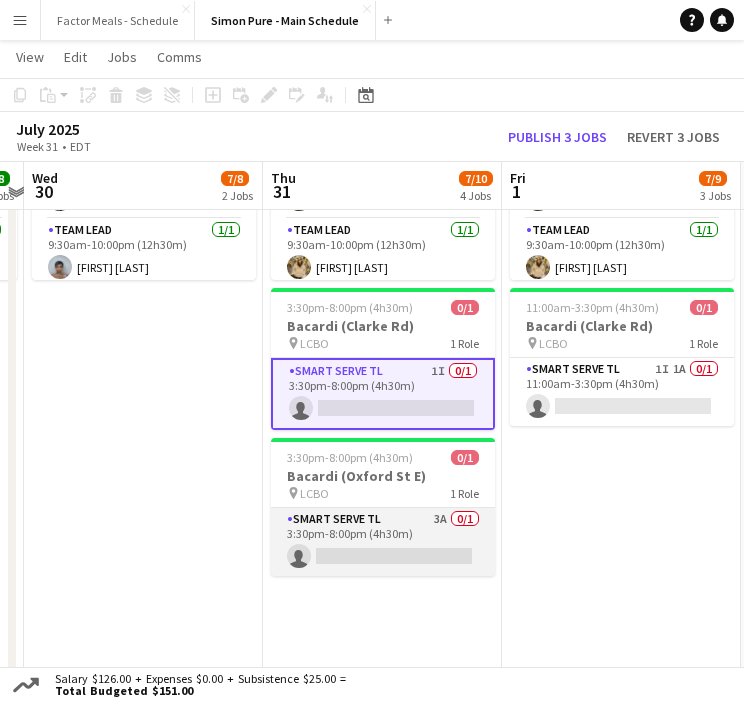 click on "Smart Serve TL   3A   0/1   3:30pm-8:00pm (4h30m)
single-neutral-actions" at bounding box center (383, 542) 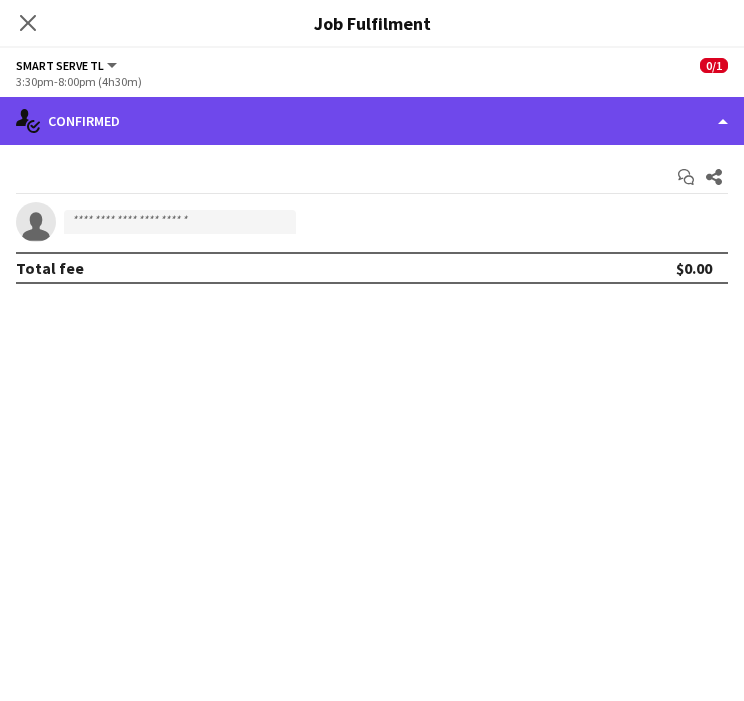 click on "single-neutral-actions-check-2
Confirmed" 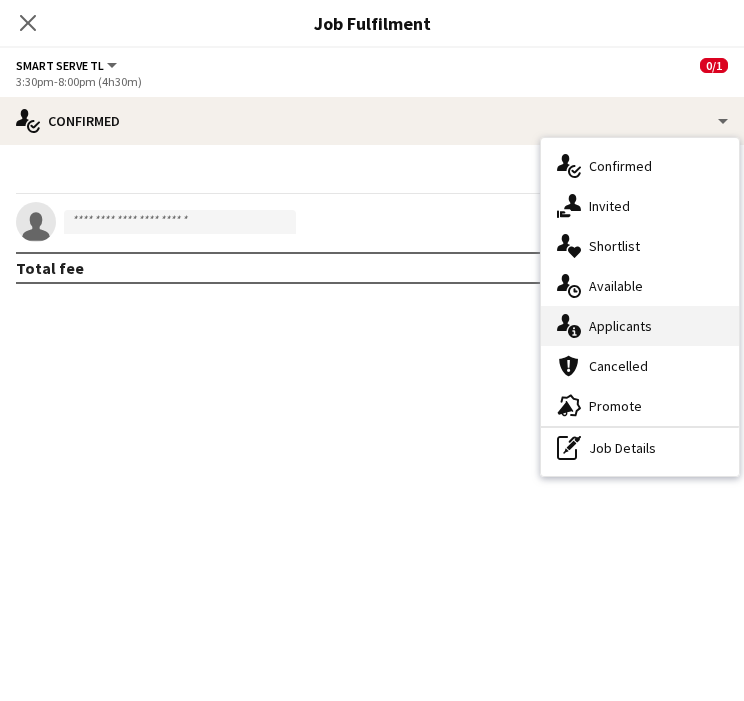 click on "single-neutral-actions-information
Applicants" at bounding box center (640, 326) 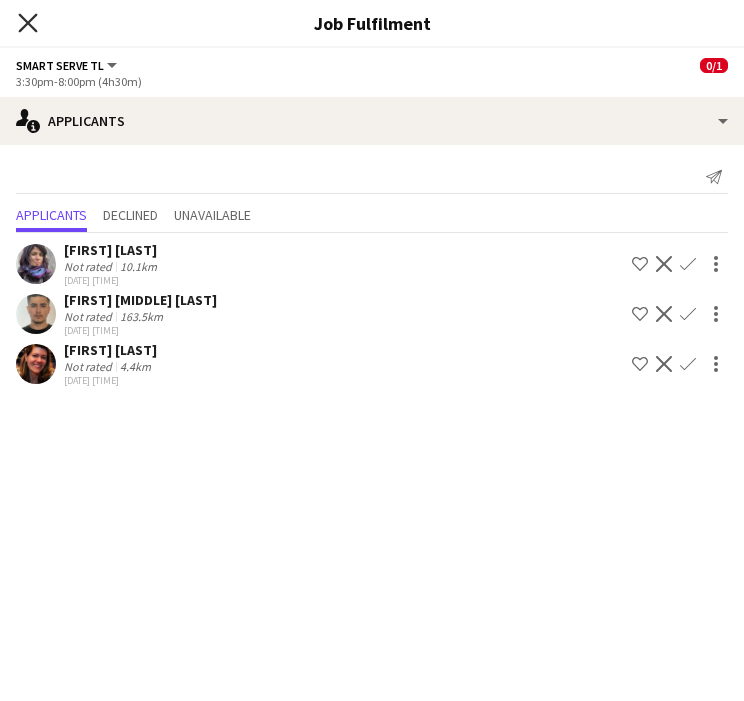 click on "Close pop-in" 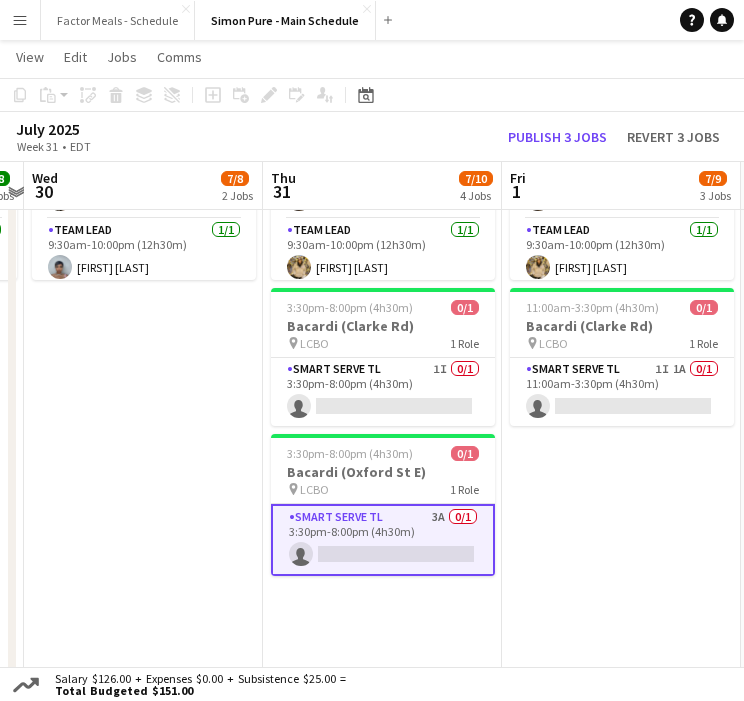 click on "Smart Serve TL   3A   0/1   3:30pm-8:00pm (4h30m)
single-neutral-actions" at bounding box center [383, 540] 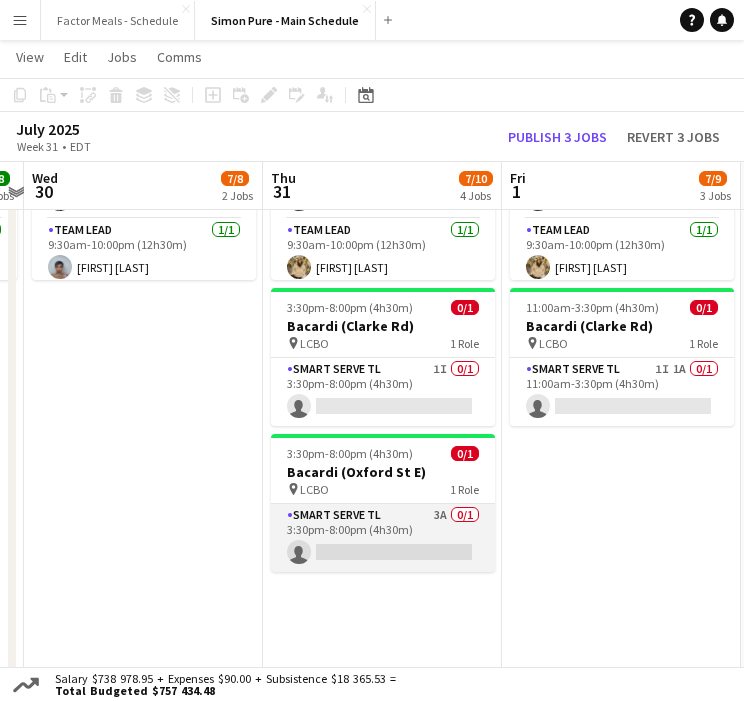 click on "Smart Serve TL   3A   0/1   3:30pm-8:00pm (4h30m)
single-neutral-actions" at bounding box center (383, 538) 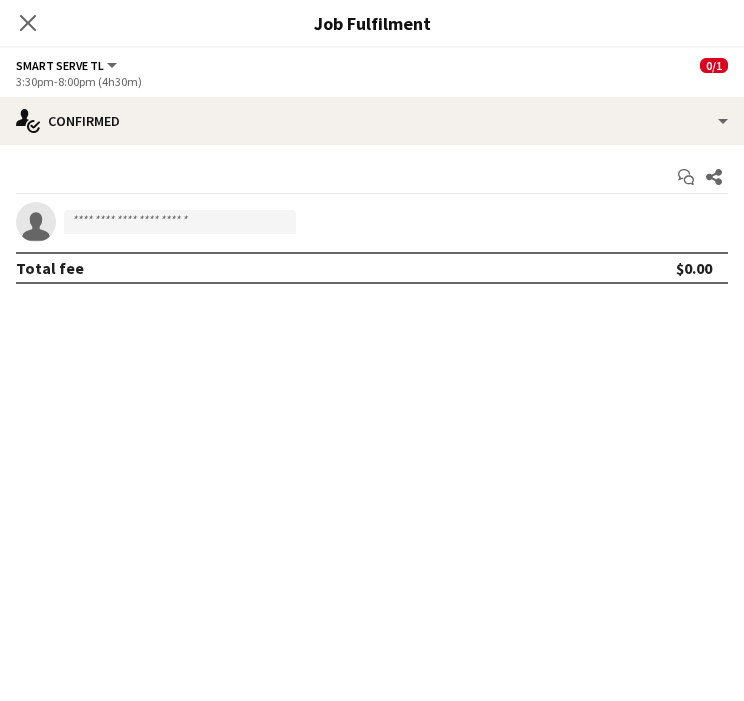 click on "Close pop-in" 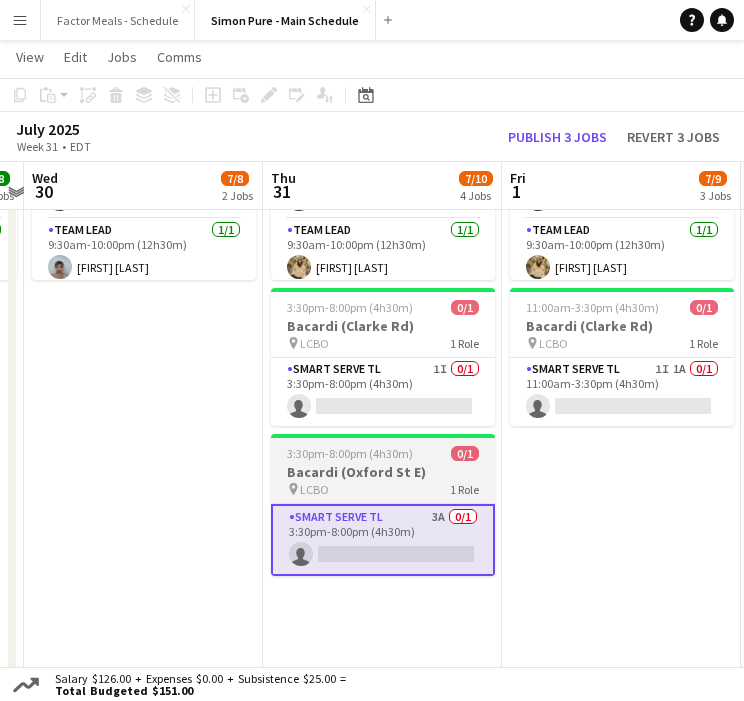 click on "Bacardi (Oxford St E)" at bounding box center [383, 472] 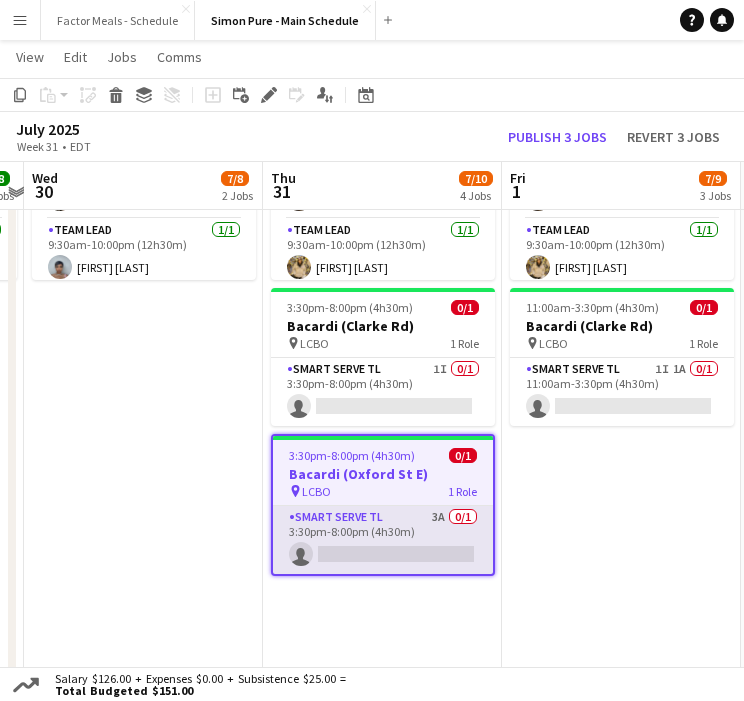 click on "Smart Serve TL   3A   0/1   3:30pm-8:00pm (4h30m)
single-neutral-actions" at bounding box center (383, 540) 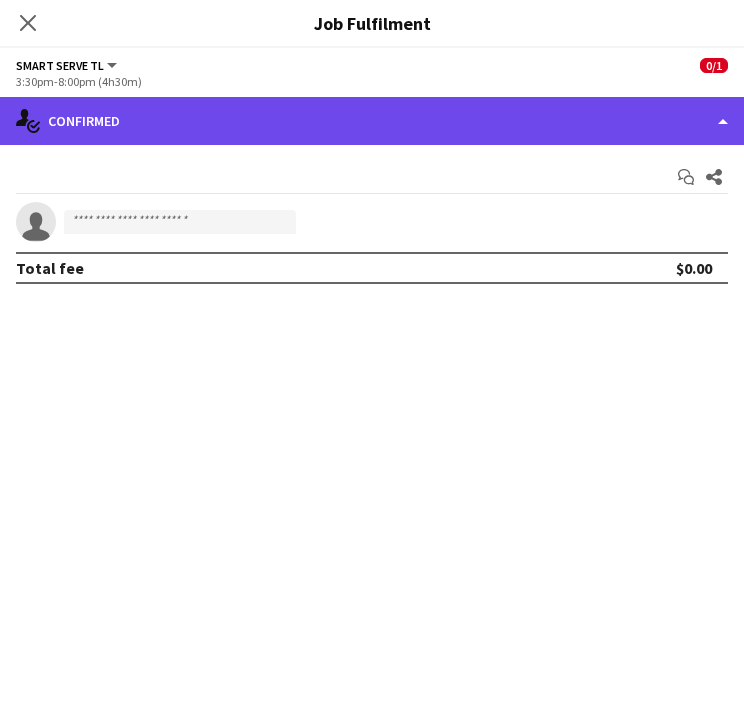 click on "single-neutral-actions-check-2
Confirmed" 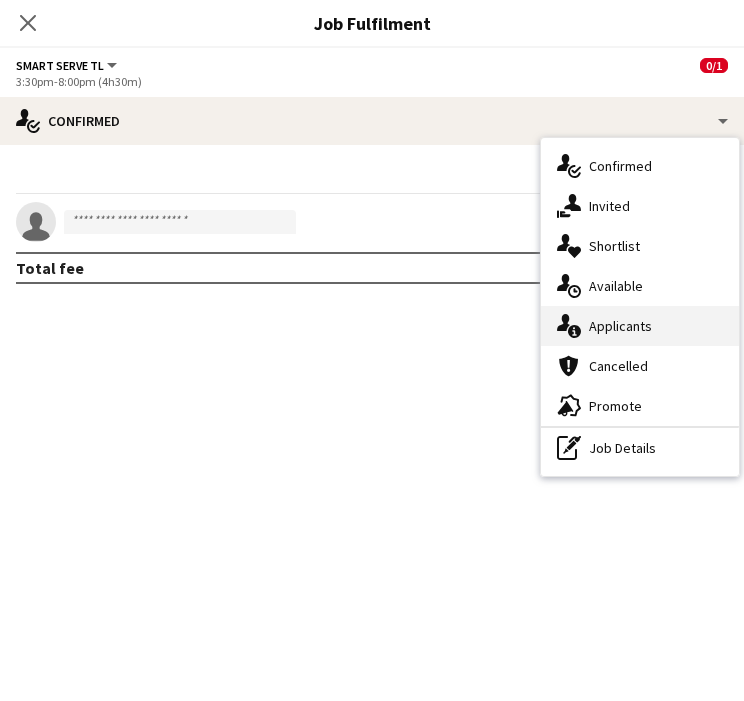 click on "single-neutral-actions-information
Applicants" at bounding box center (640, 326) 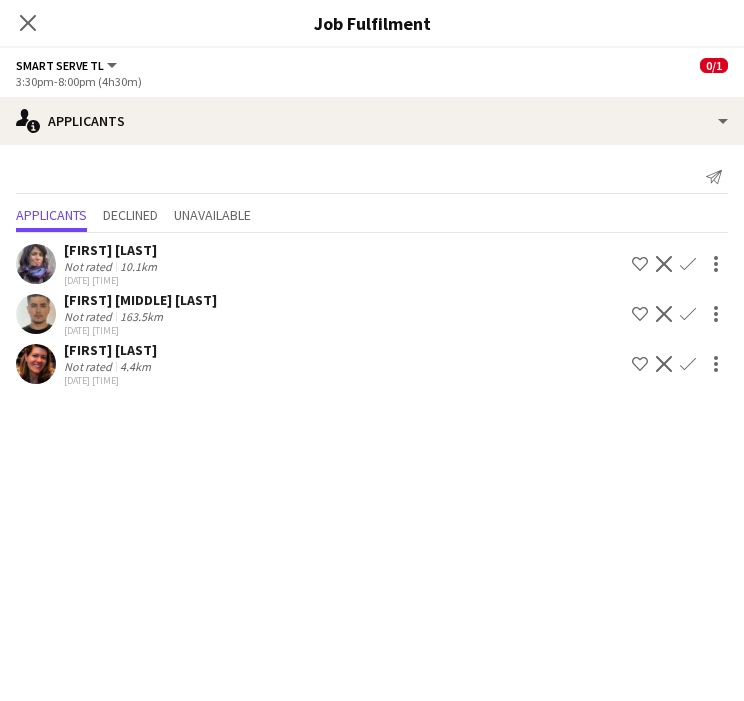 click on "Confirm" 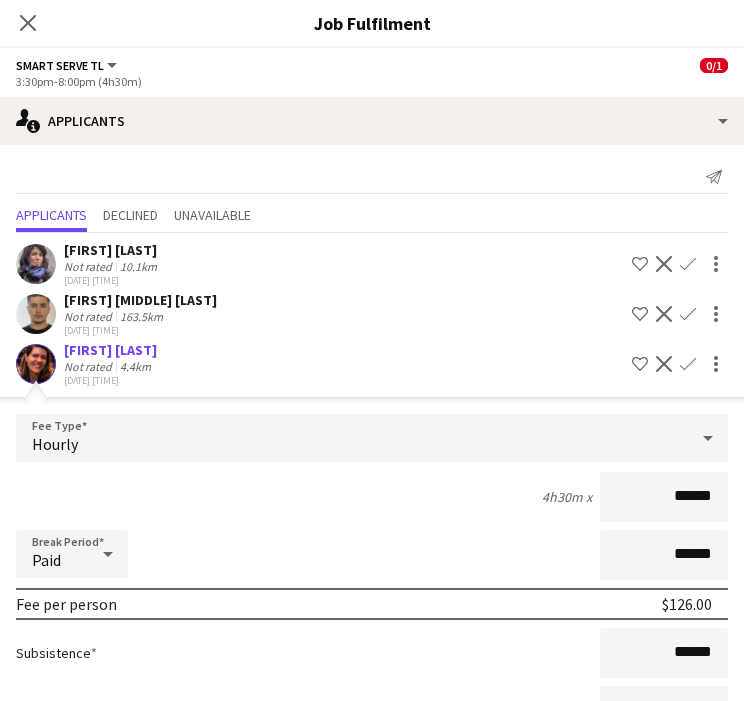 scroll, scrollTop: 160, scrollLeft: 0, axis: vertical 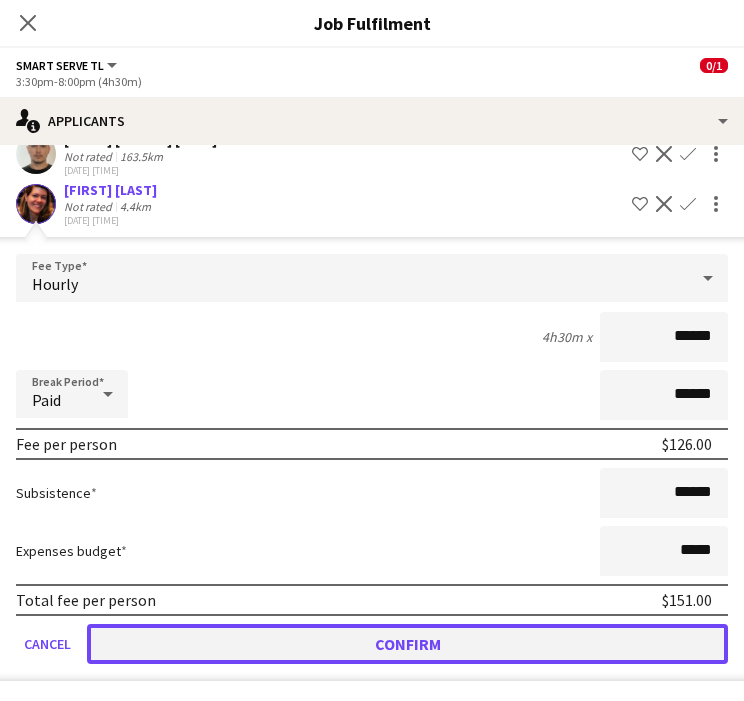 click on "Confirm" 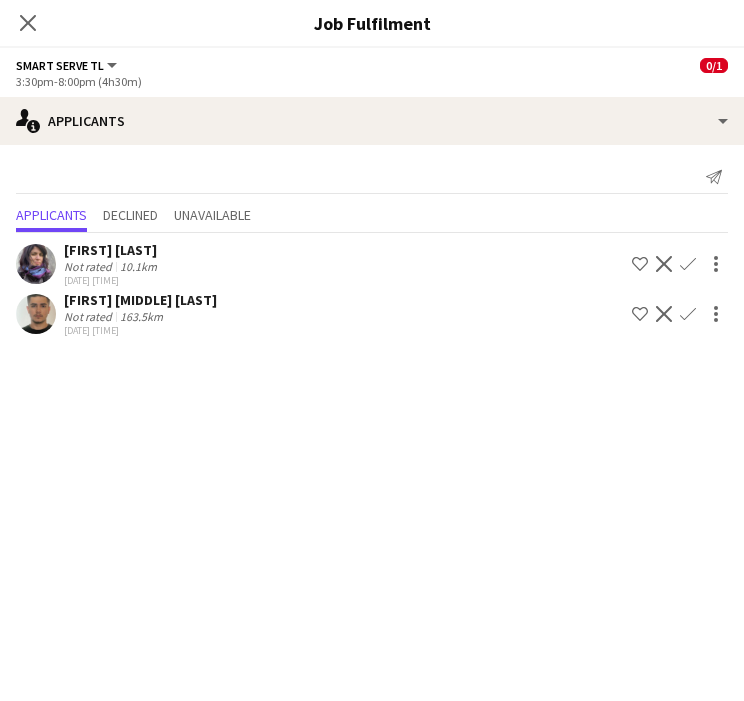 scroll, scrollTop: 0, scrollLeft: 0, axis: both 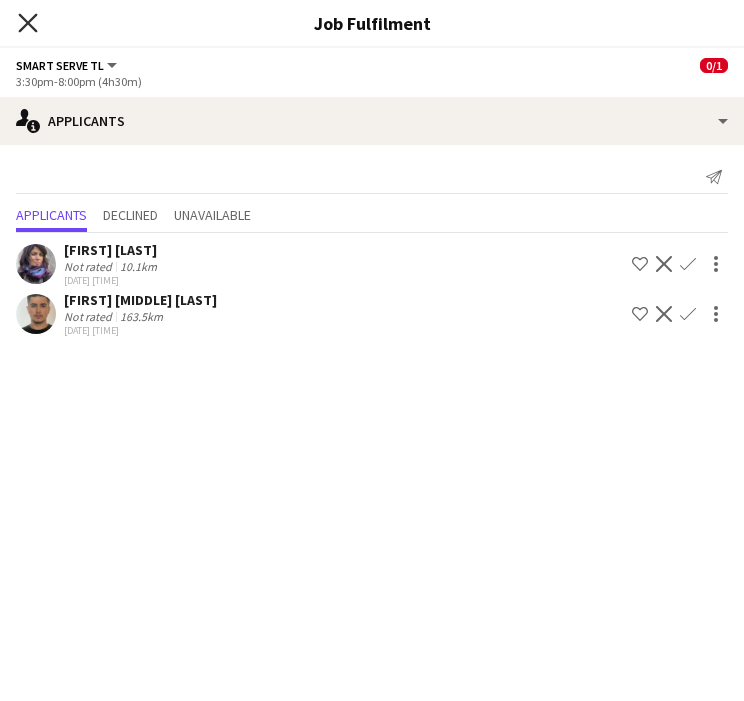 click 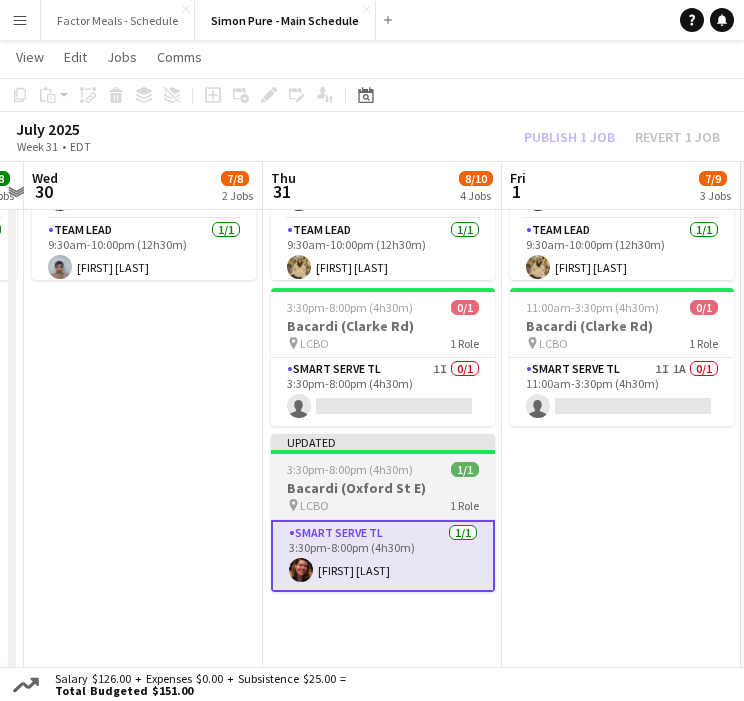 click on "3:30pm-8:00pm (4h30m)" at bounding box center [350, 469] 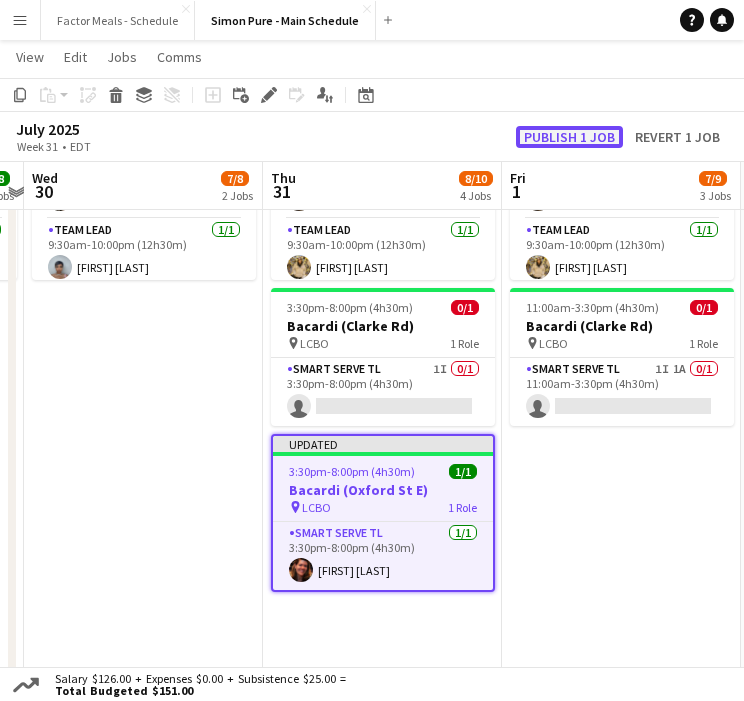 click on "Publish 1 job" 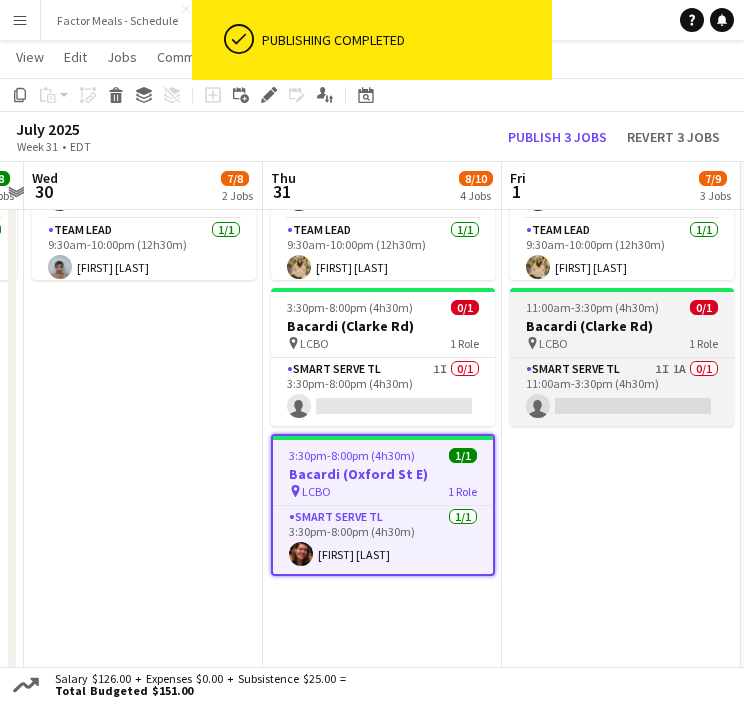 click on "11:00am-3:30pm (4h30m)" at bounding box center (592, 307) 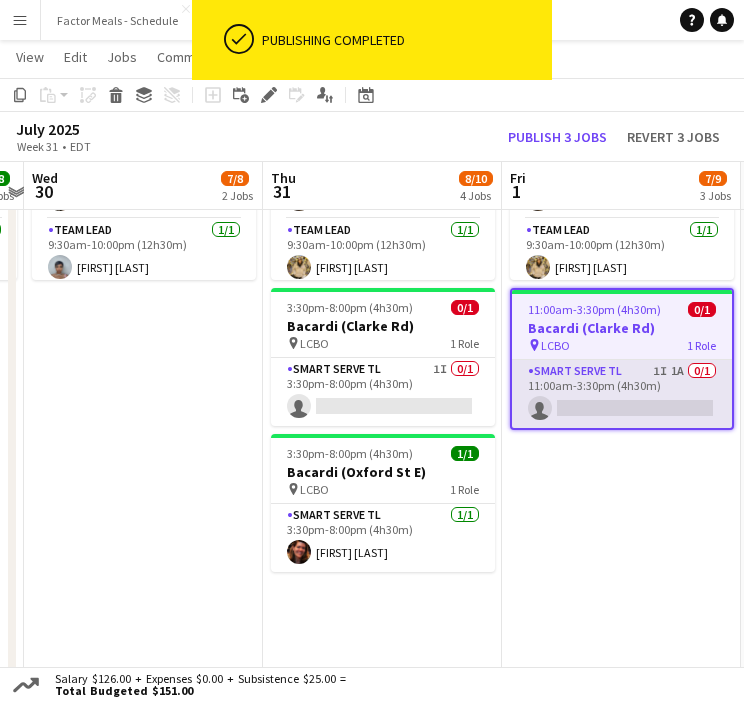 click on "Smart Serve TL   1I   1A   0/1   11:00am-3:30pm (4h30m)
single-neutral-actions" at bounding box center [622, 394] 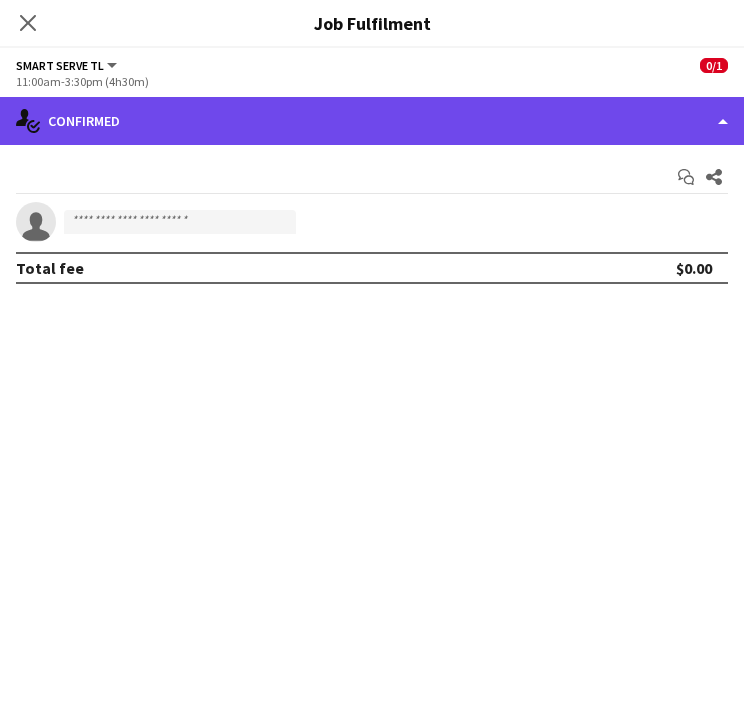 click on "single-neutral-actions-check-2
Confirmed" 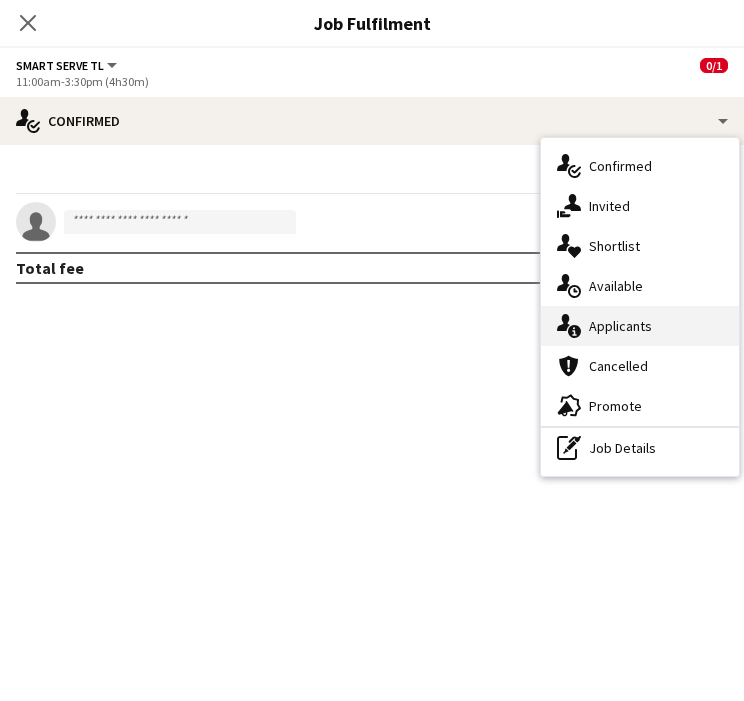 click on "single-neutral-actions-information
Applicants" at bounding box center [640, 326] 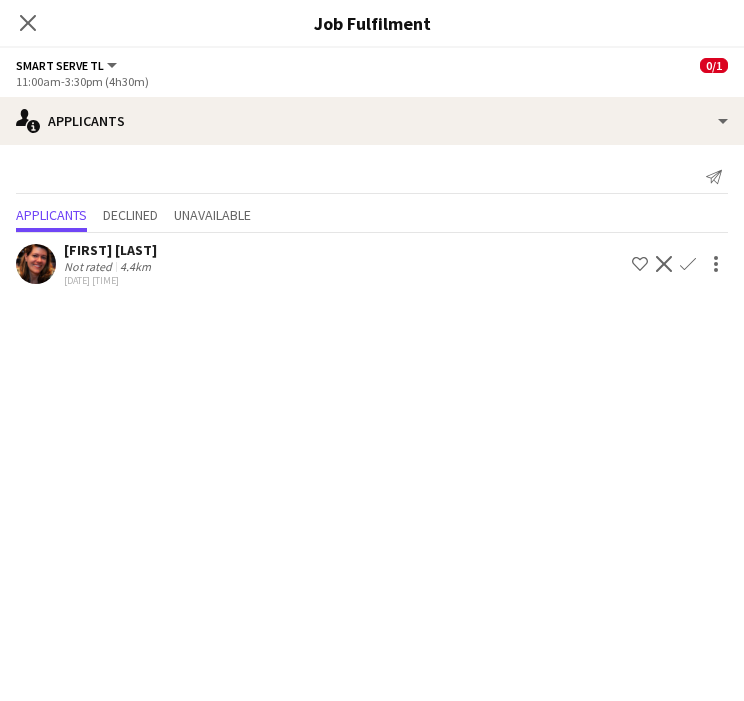 click on "Confirm" 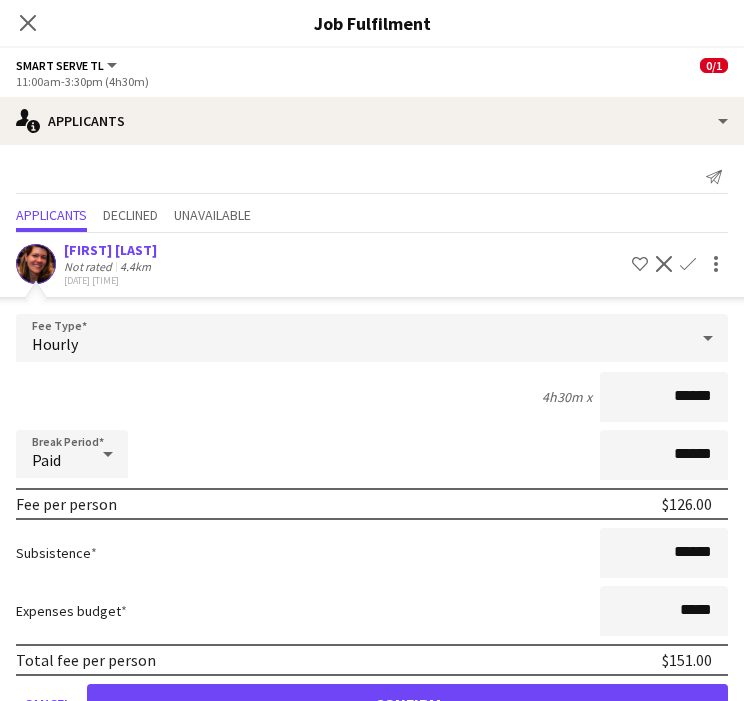 scroll, scrollTop: 60, scrollLeft: 0, axis: vertical 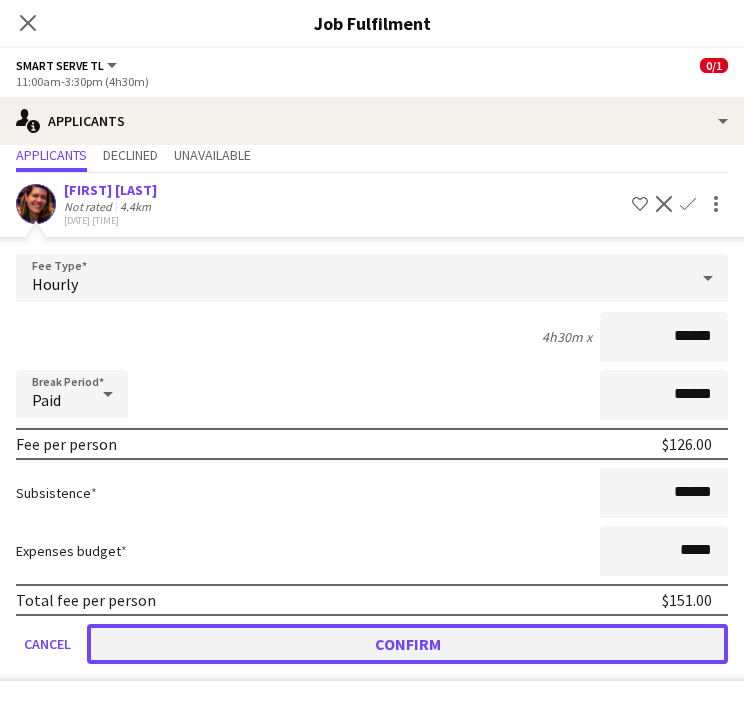 click on "Confirm" 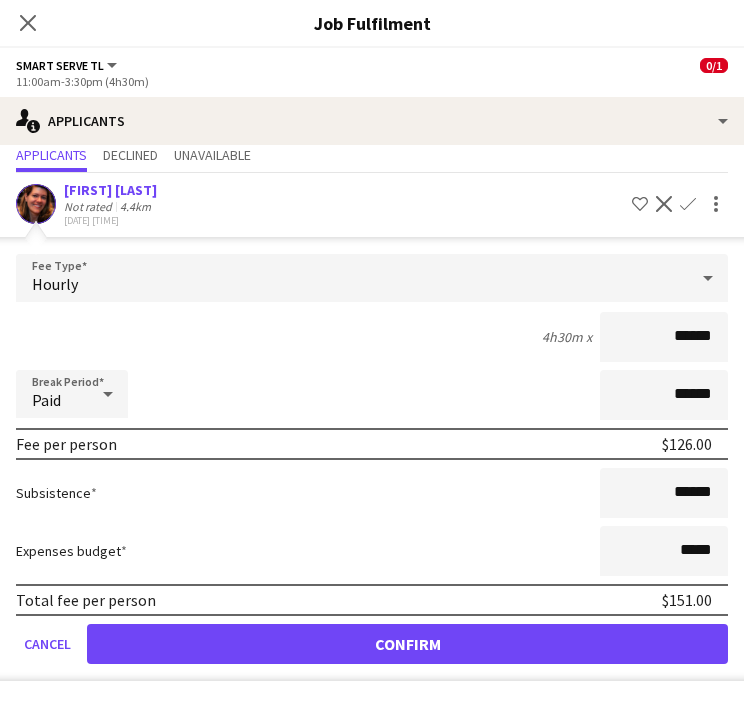 scroll, scrollTop: 0, scrollLeft: 0, axis: both 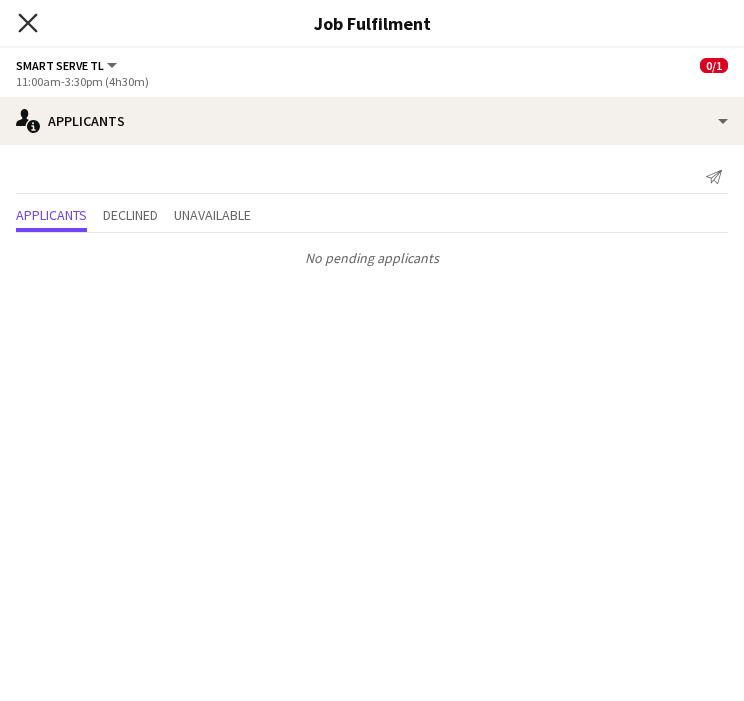 click on "Close pop-in" 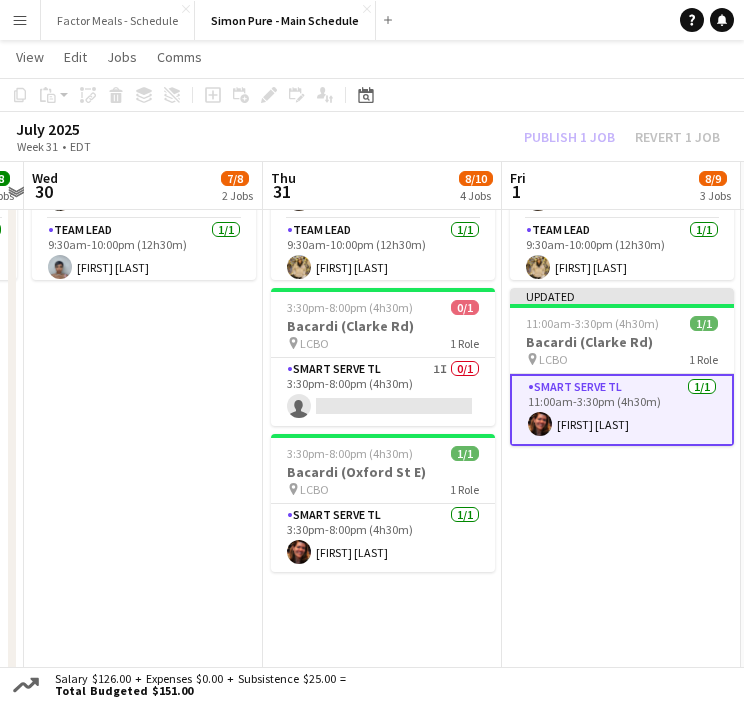 click on "[FIRST] [MIDDLE] [LAST]" at bounding box center (621, 478) 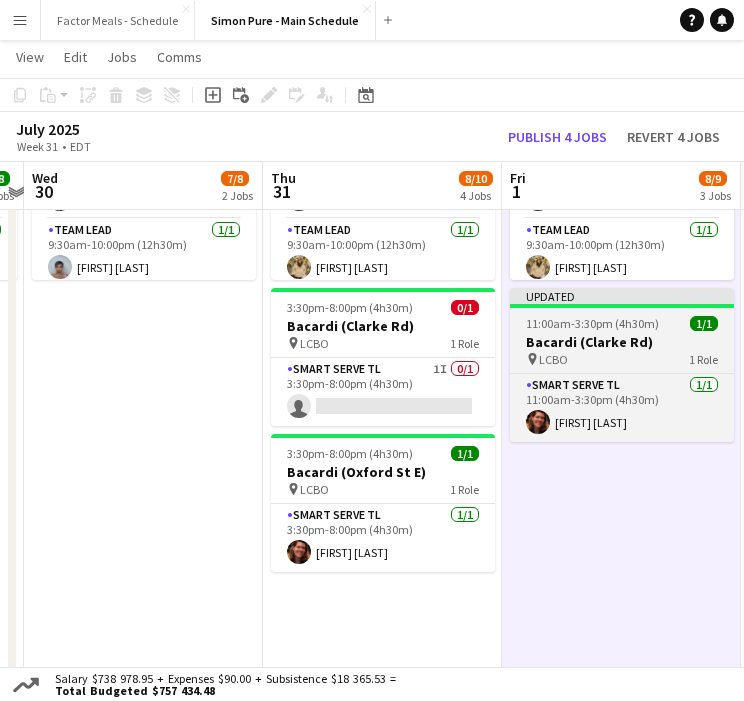 click on "pin
LCBO    1 Role" at bounding box center [622, 359] 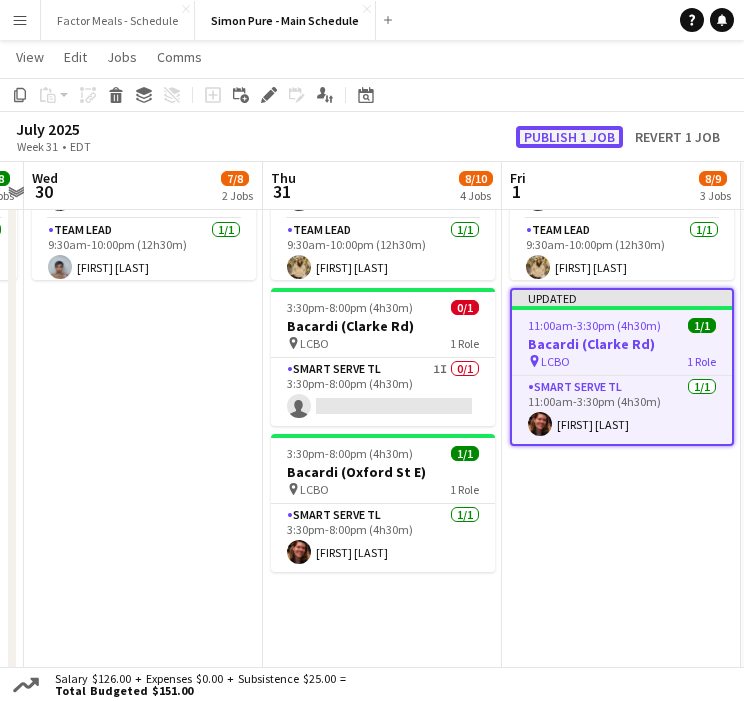 click on "Publish 1 job" 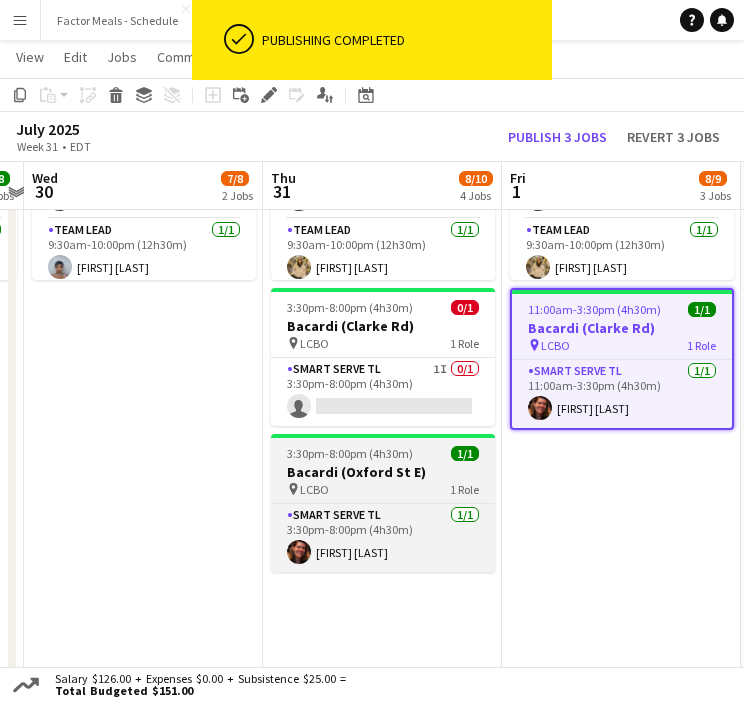 click on "Bacardi (Oxford St E)" at bounding box center [383, 472] 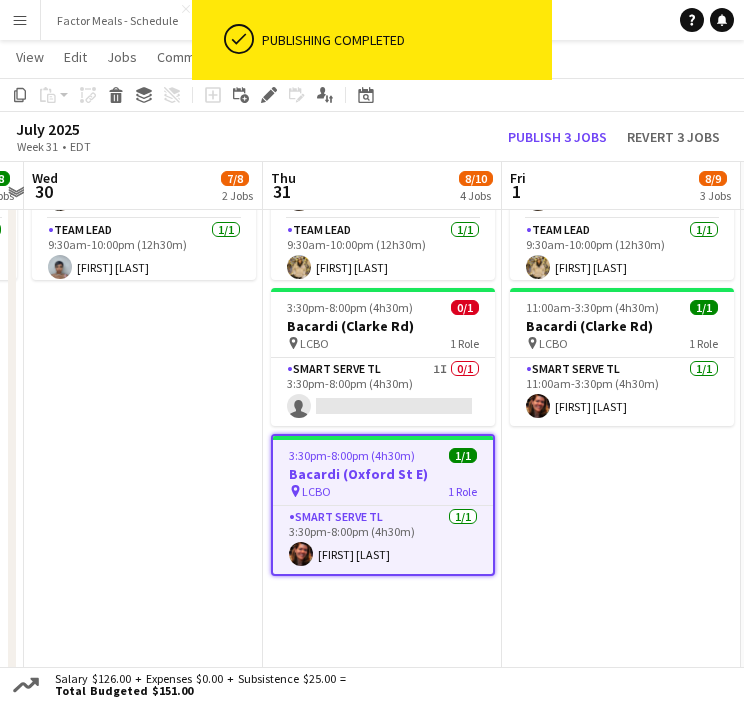 click on "[FIRST] [MIDDLE] [LAST]" at bounding box center (621, 478) 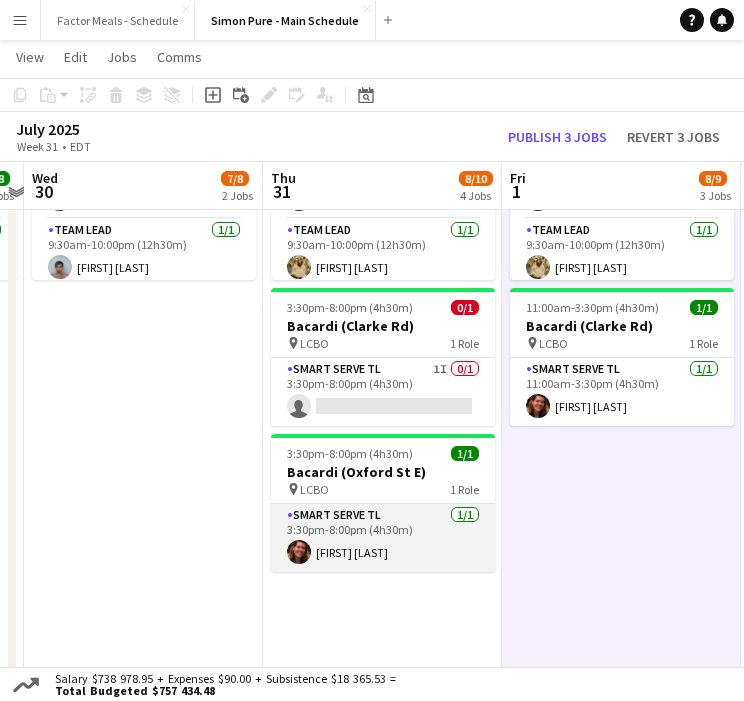click on "[FIRST] [LAST]" at bounding box center (383, 538) 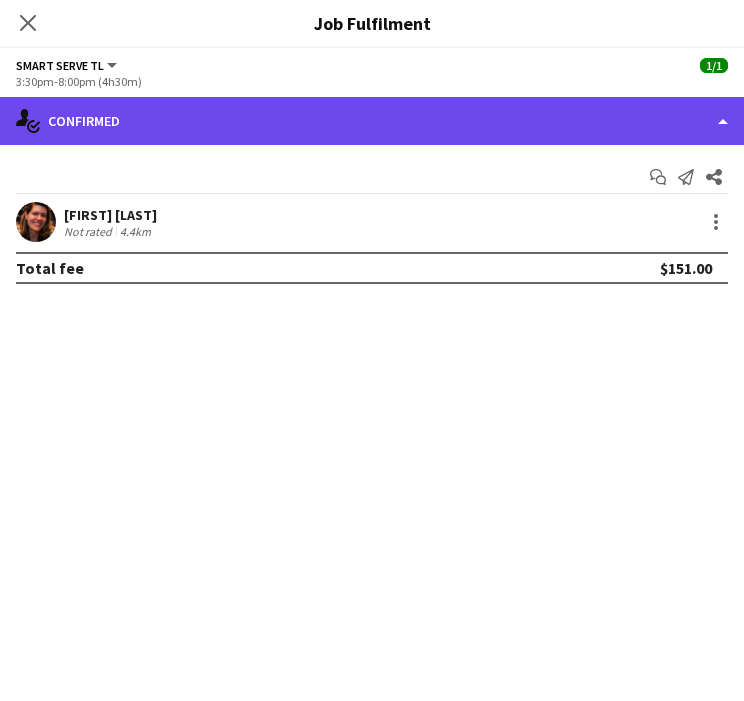 click on "single-neutral-actions-check-2
Confirmed" 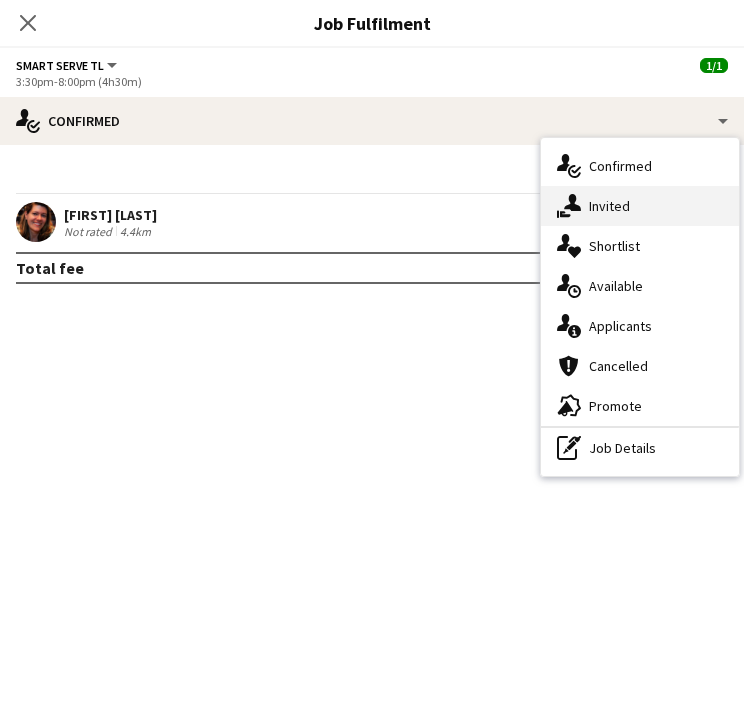 click on "single-neutral-actions-share-1
Invited" at bounding box center (640, 206) 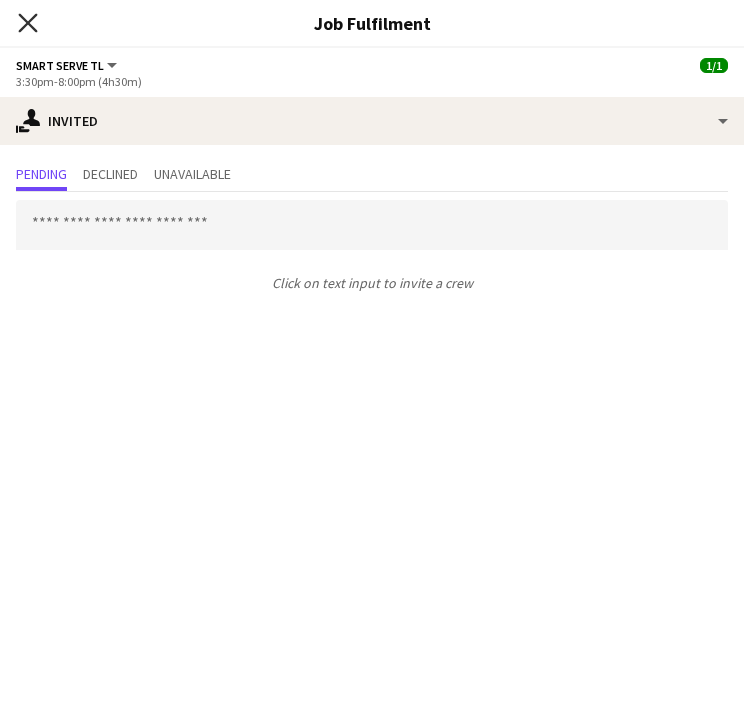 click on "Close pop-in" 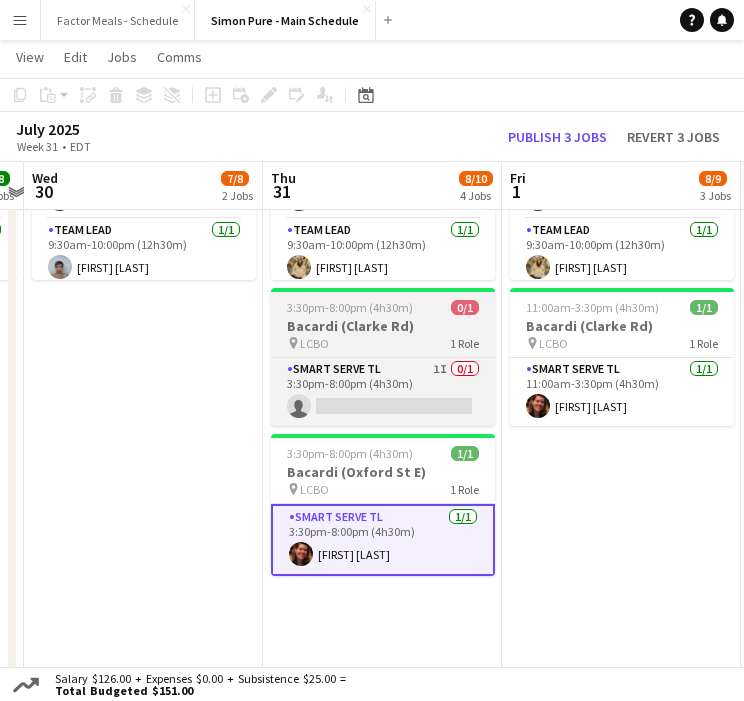 click on "pin
LCBO    1 Role" at bounding box center [383, 343] 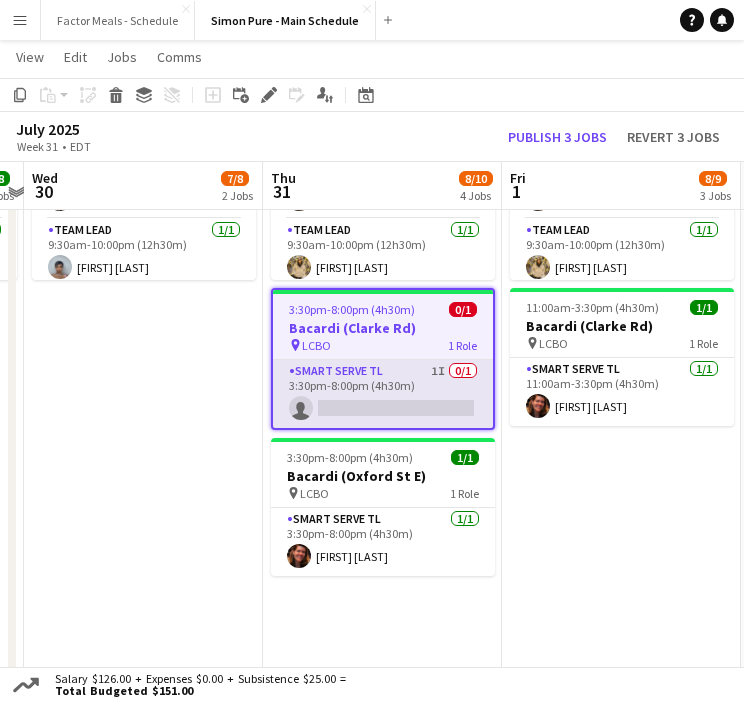 click on "Smart Serve TL   1I   0/1   3:30pm-8:00pm (4h30m)
single-neutral-actions" at bounding box center [383, 394] 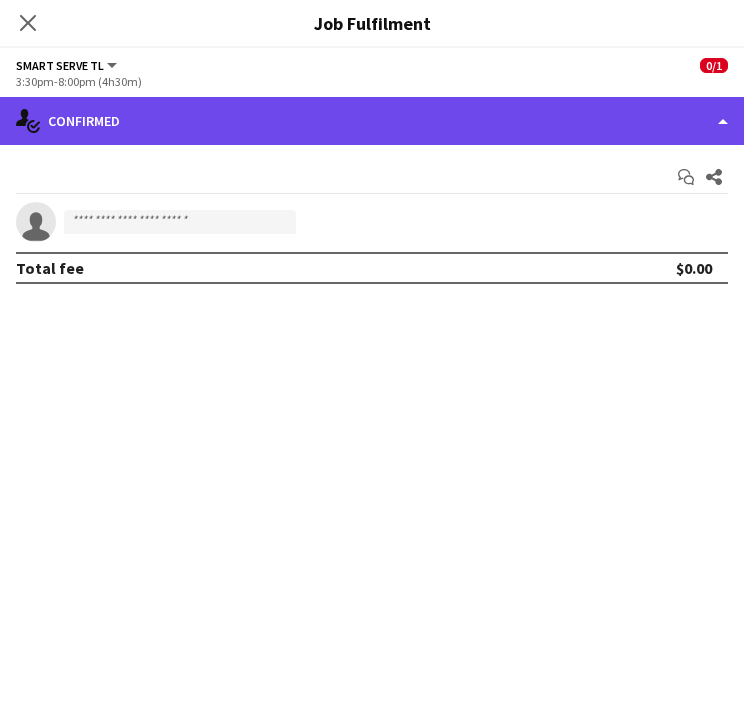 click on "single-neutral-actions-check-2
Confirmed" 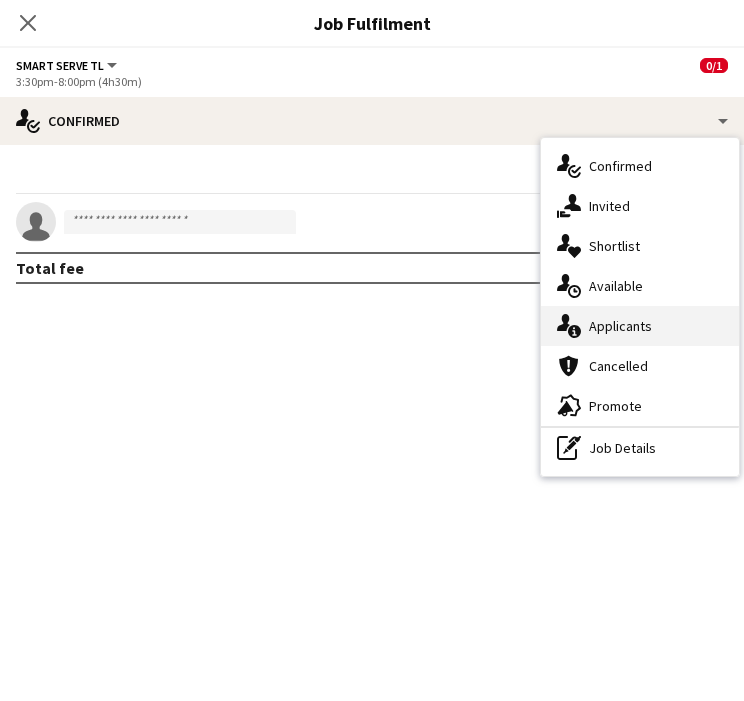 click on "single-neutral-actions-information
Applicants" at bounding box center (640, 326) 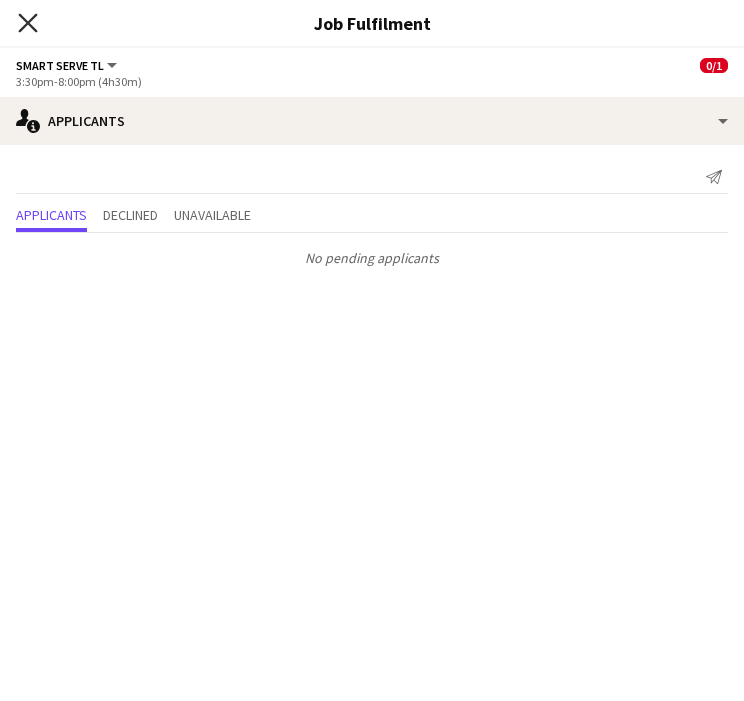 click 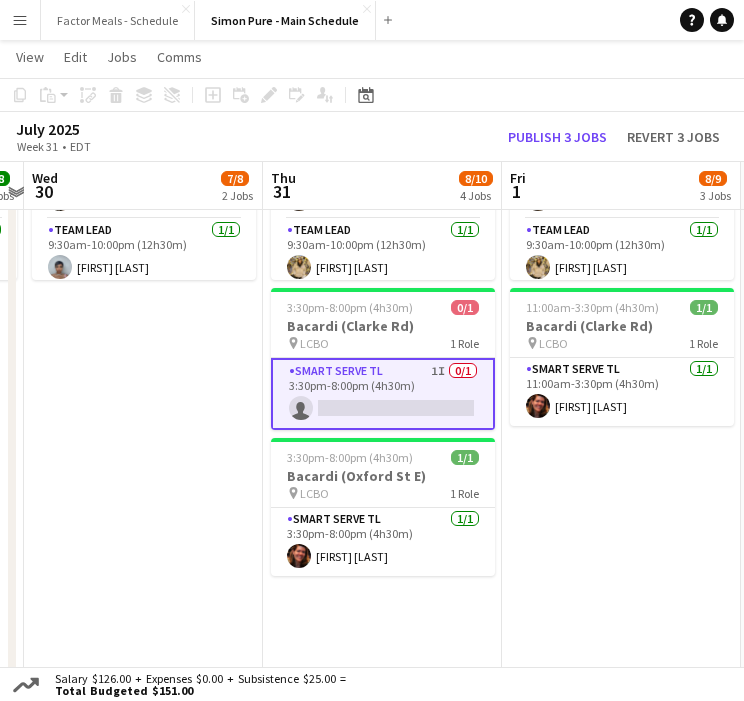 click on "Smart Serve TL   1I   0/1   3:30pm-8:00pm (4h30m)
single-neutral-actions" at bounding box center (383, 394) 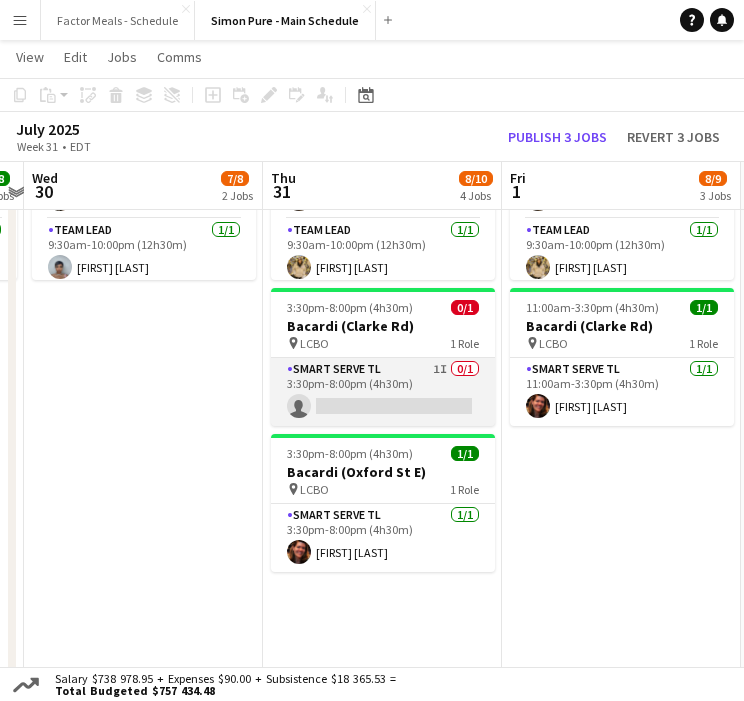 click on "Smart Serve TL   1I   0/1   3:30pm-8:00pm (4h30m)
single-neutral-actions" at bounding box center [383, 392] 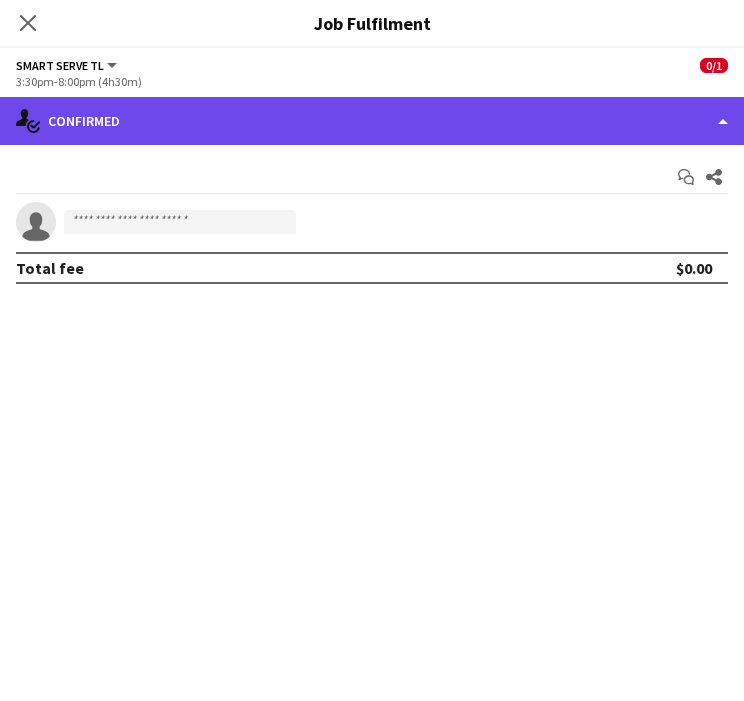 click on "single-neutral-actions-check-2
Confirmed" 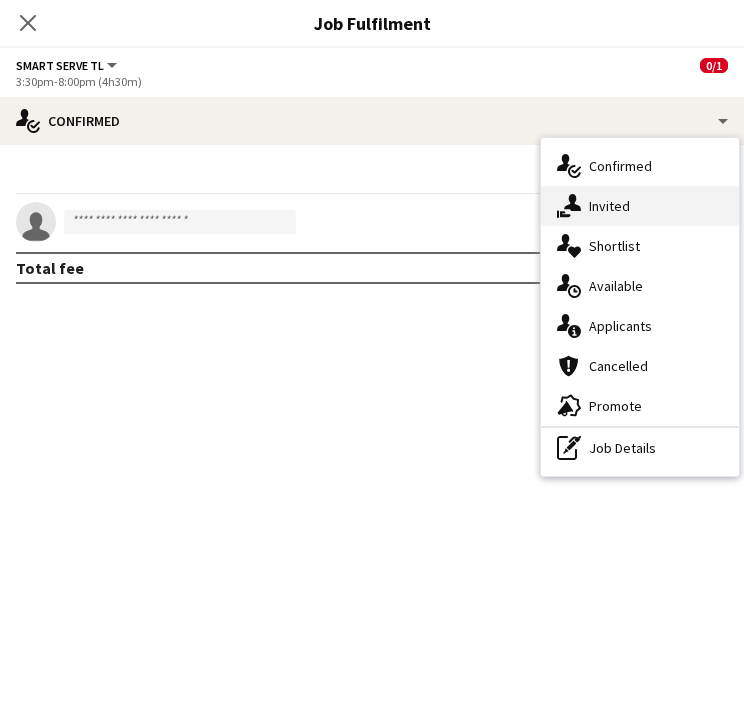 click on "single-neutral-actions-share-1
Invited" at bounding box center (640, 206) 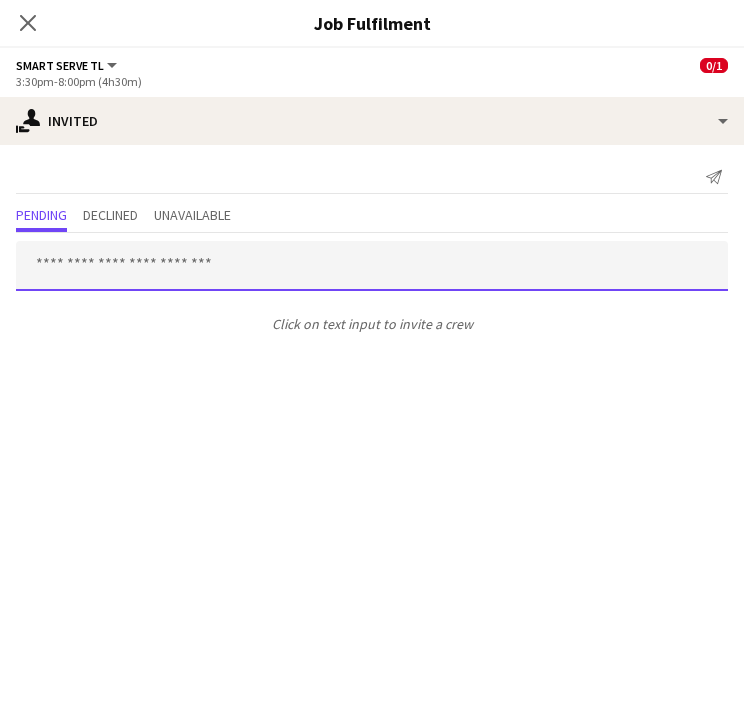 click at bounding box center [372, 266] 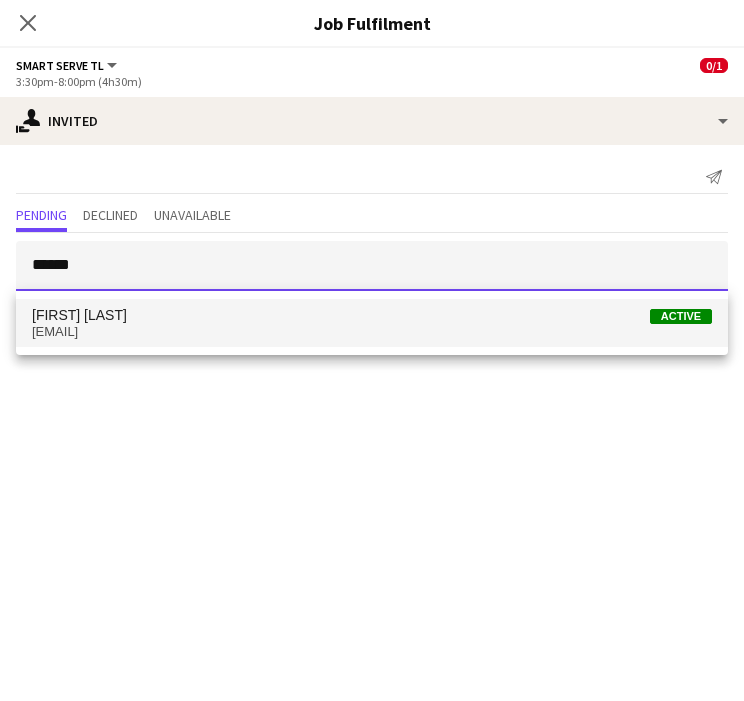 type on "******" 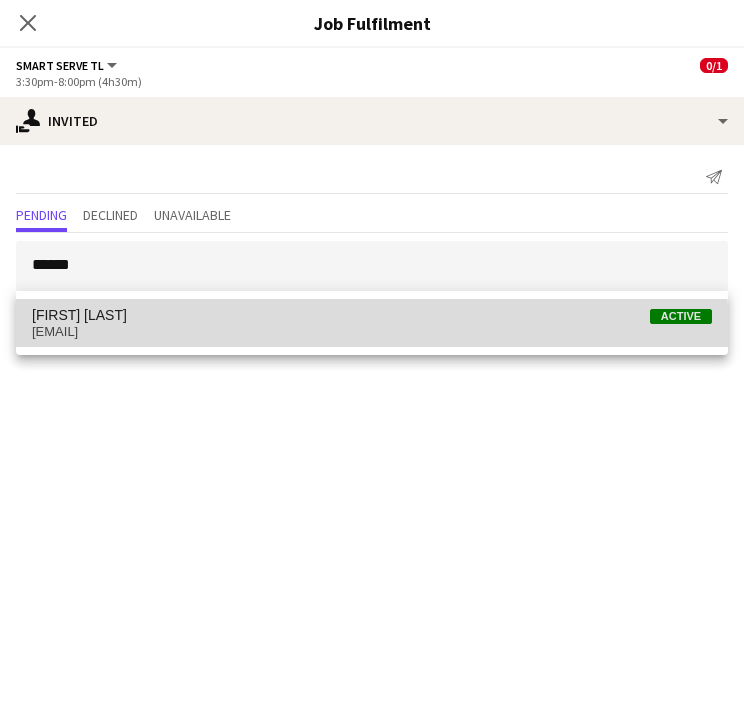 click on "[EMAIL]" at bounding box center [372, 332] 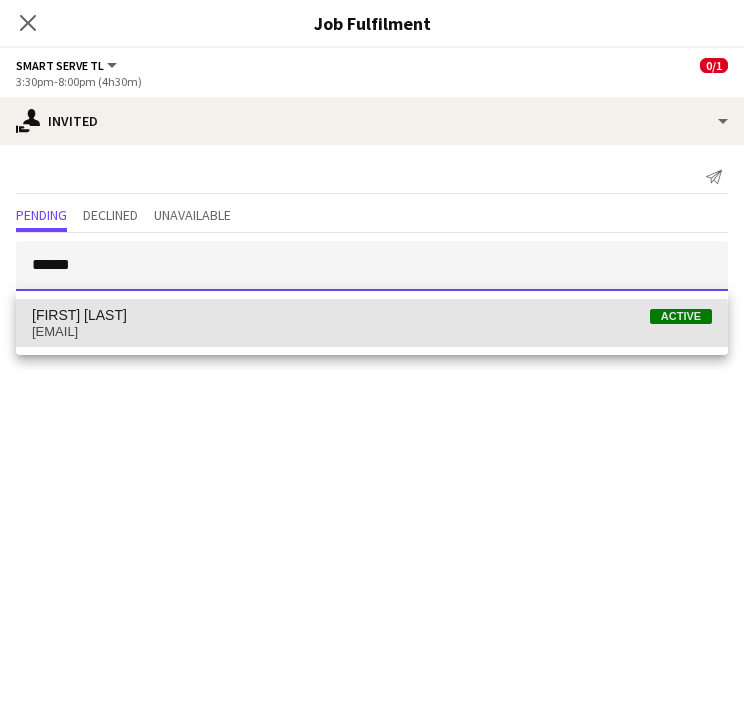 type 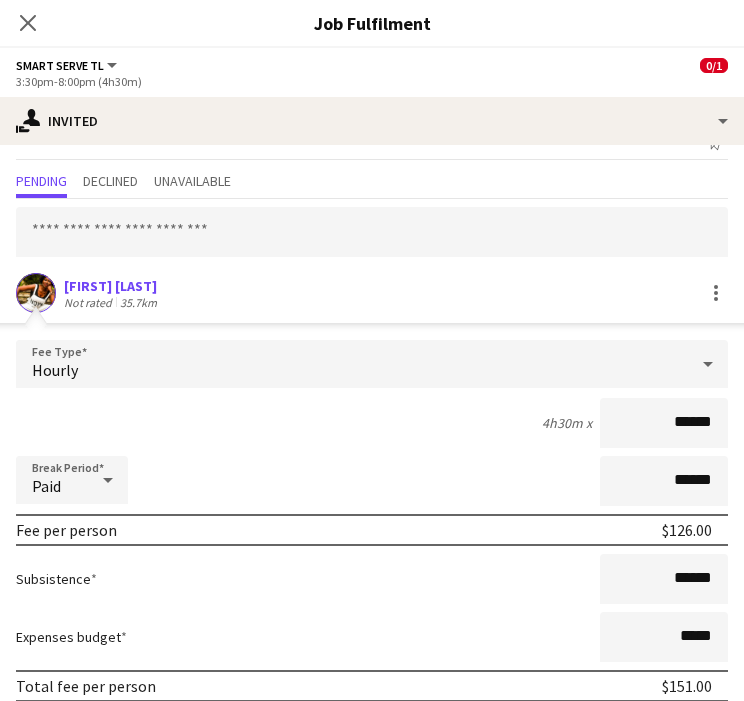 scroll, scrollTop: 120, scrollLeft: 0, axis: vertical 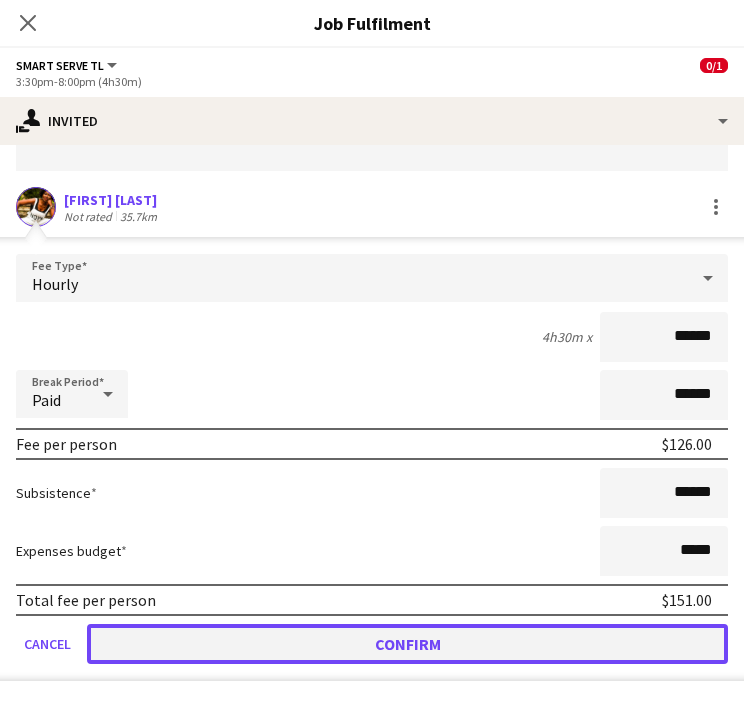 click on "Confirm" 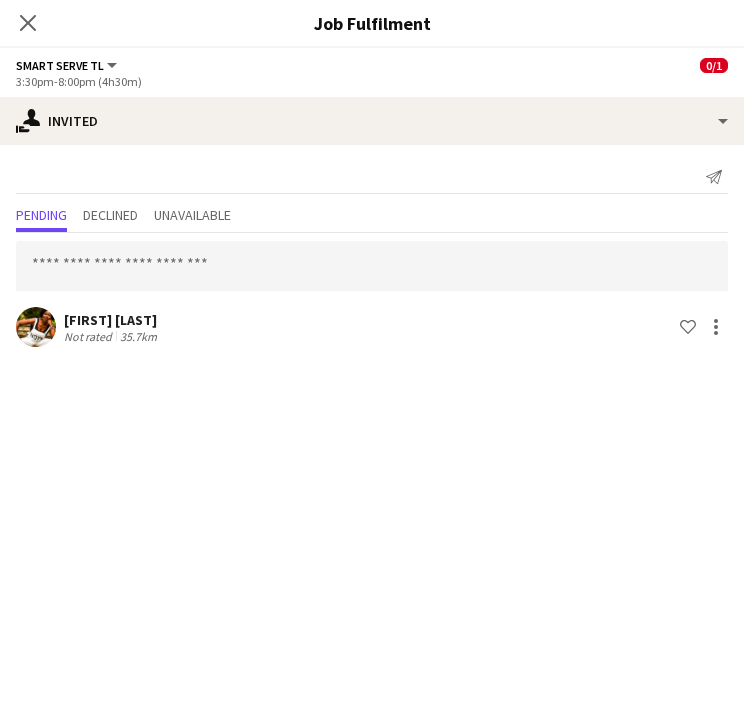 scroll, scrollTop: 0, scrollLeft: 0, axis: both 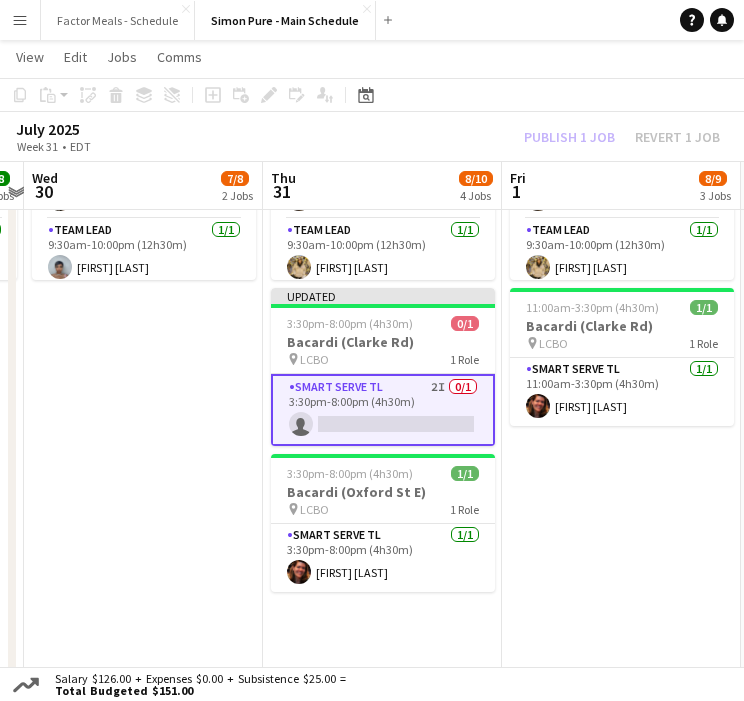 click on "[FIRST] [MIDDLE] [LAST]" at bounding box center (143, 478) 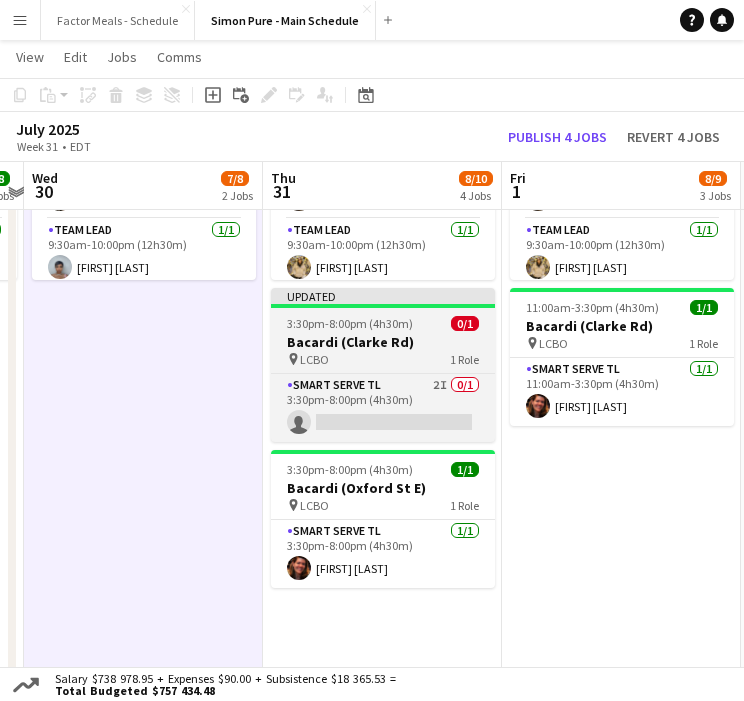 click on "3:30pm-8:00pm (4h30m)" at bounding box center [350, 323] 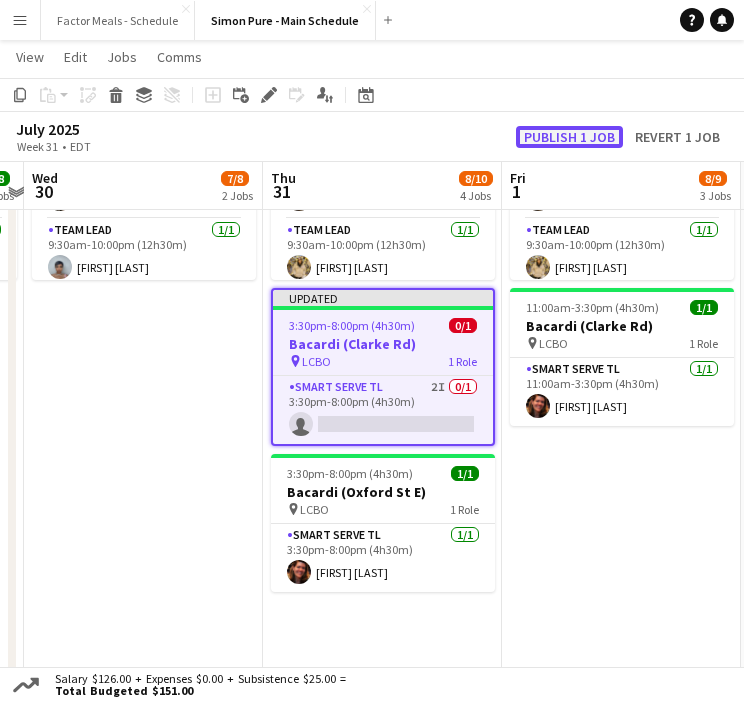 click on "Publish 1 job" 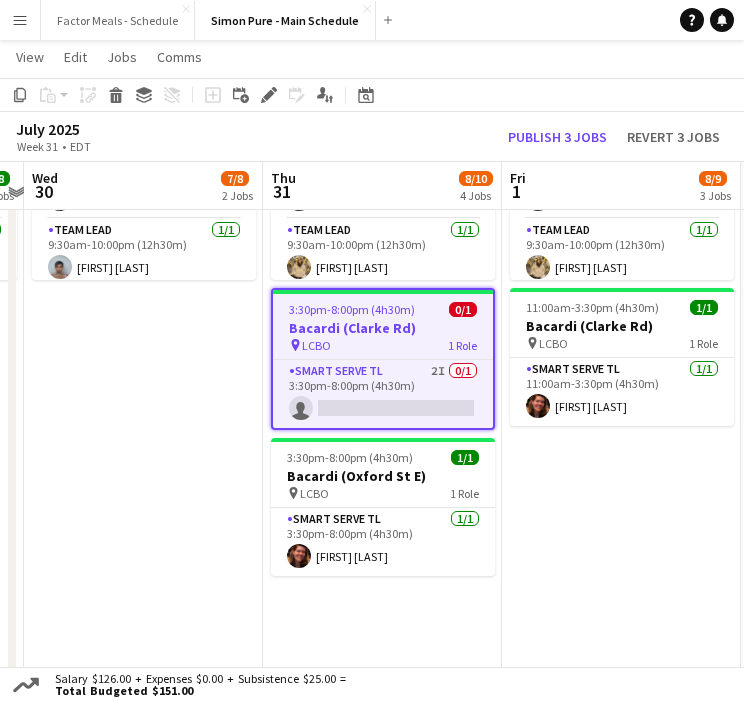 click on "[FIRST] [MIDDLE] [LAST]" at bounding box center [621, 478] 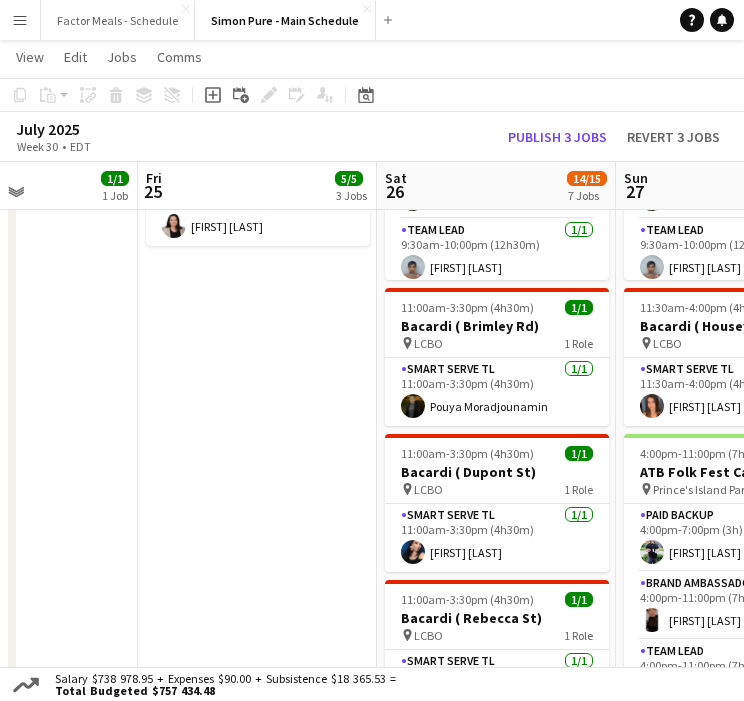 scroll, scrollTop: 0, scrollLeft: 469, axis: horizontal 